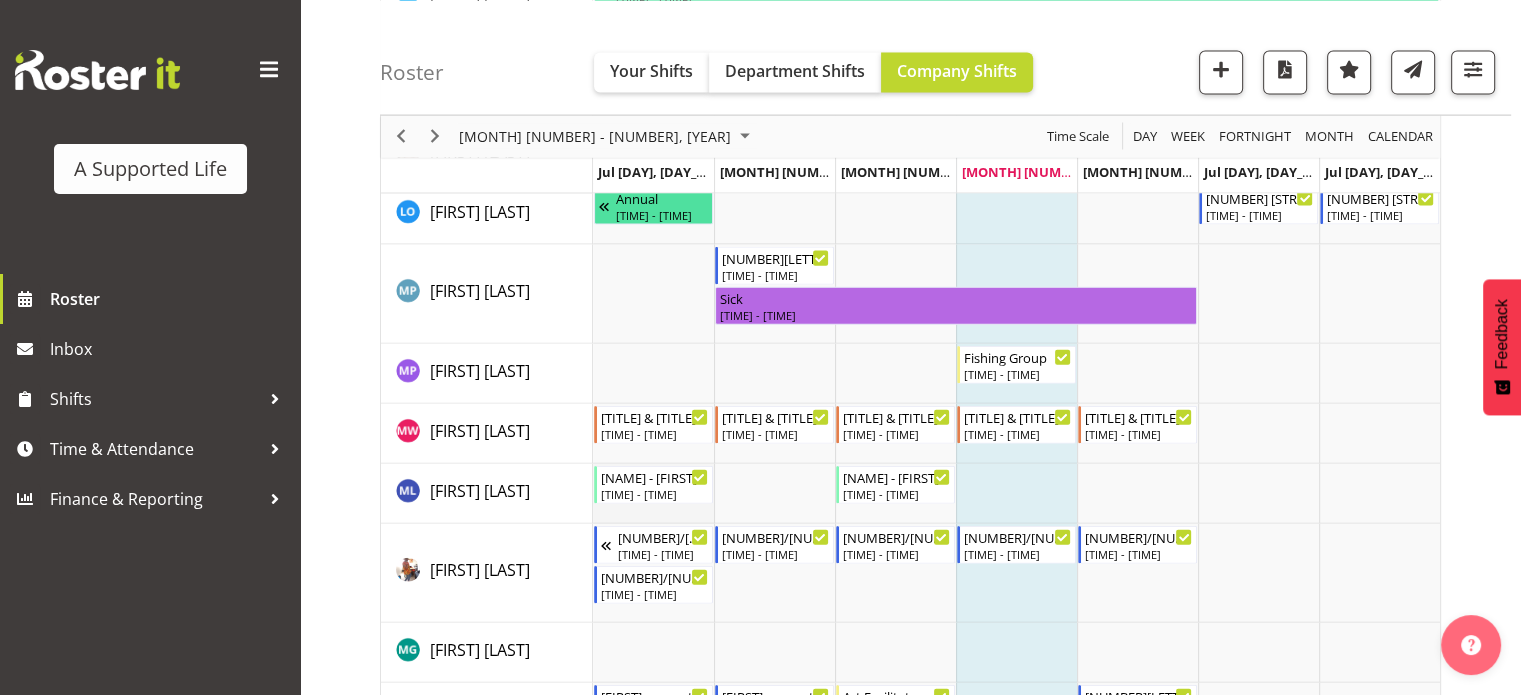 scroll, scrollTop: 4400, scrollLeft: 0, axis: vertical 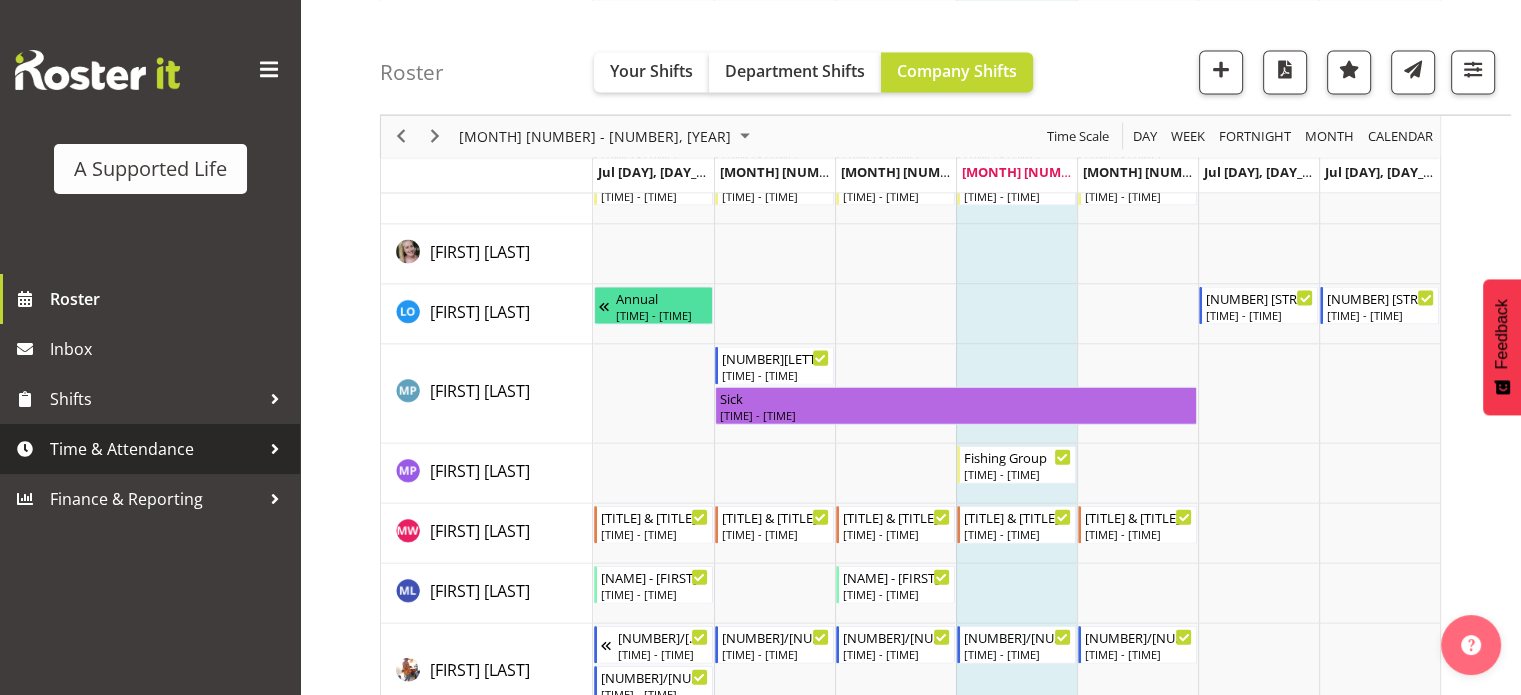 click on "Time & Attendance" at bounding box center [155, 449] 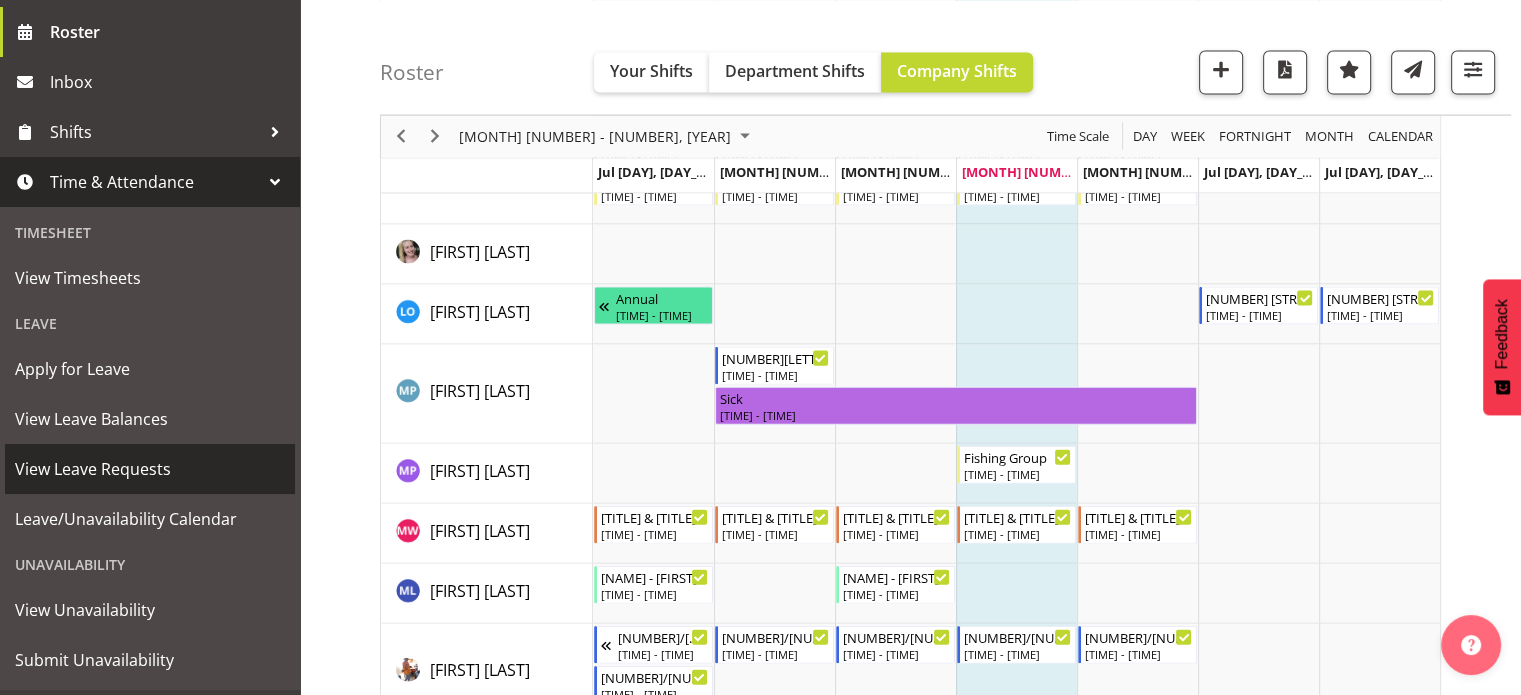 scroll, scrollTop: 300, scrollLeft: 0, axis: vertical 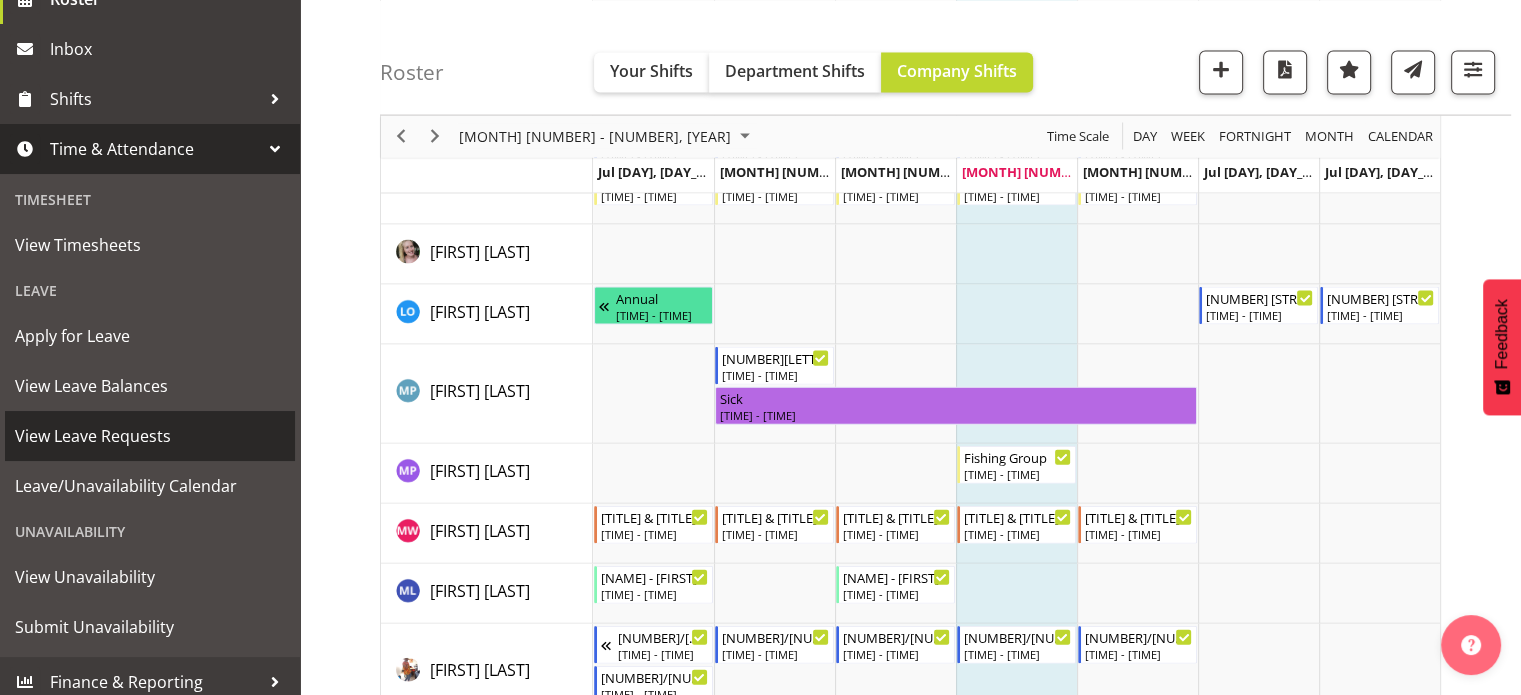 click on "View Leave Requests" at bounding box center [150, 436] 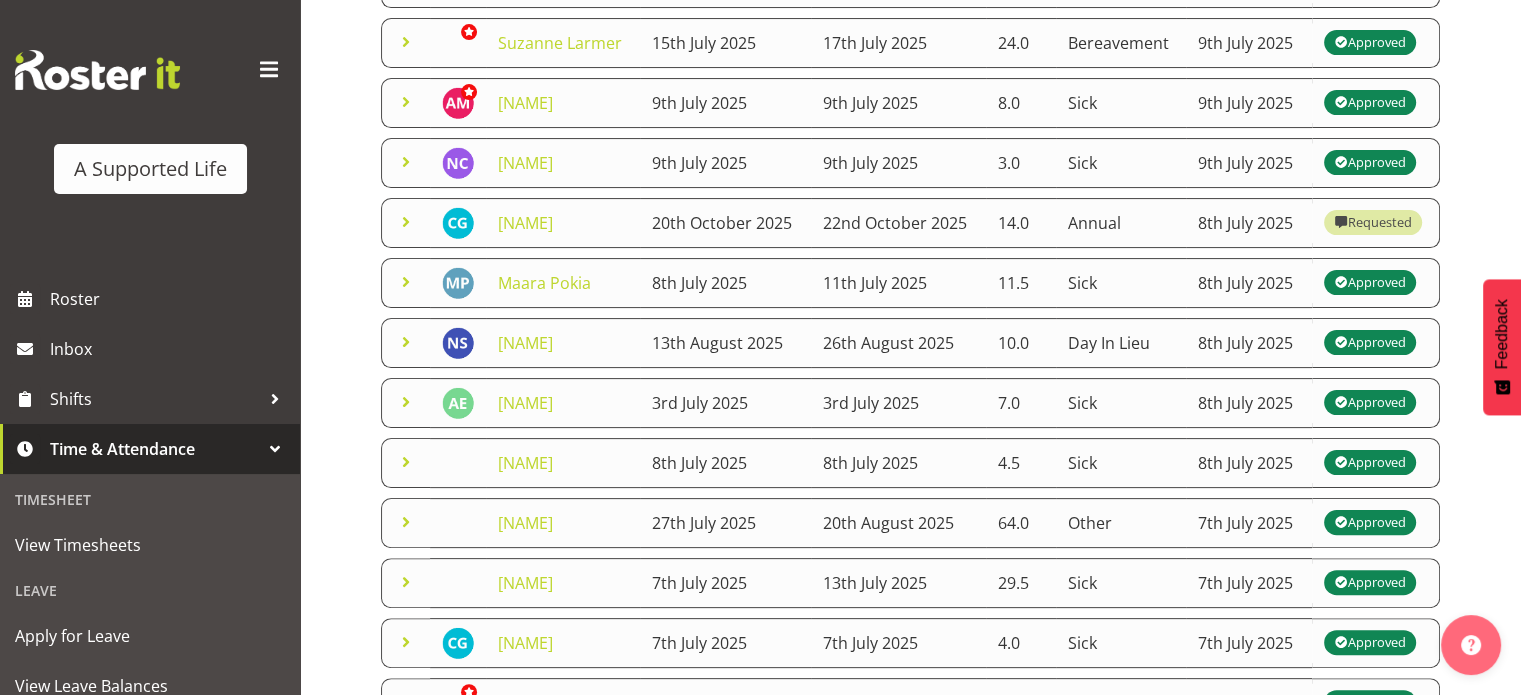 scroll, scrollTop: 548, scrollLeft: 0, axis: vertical 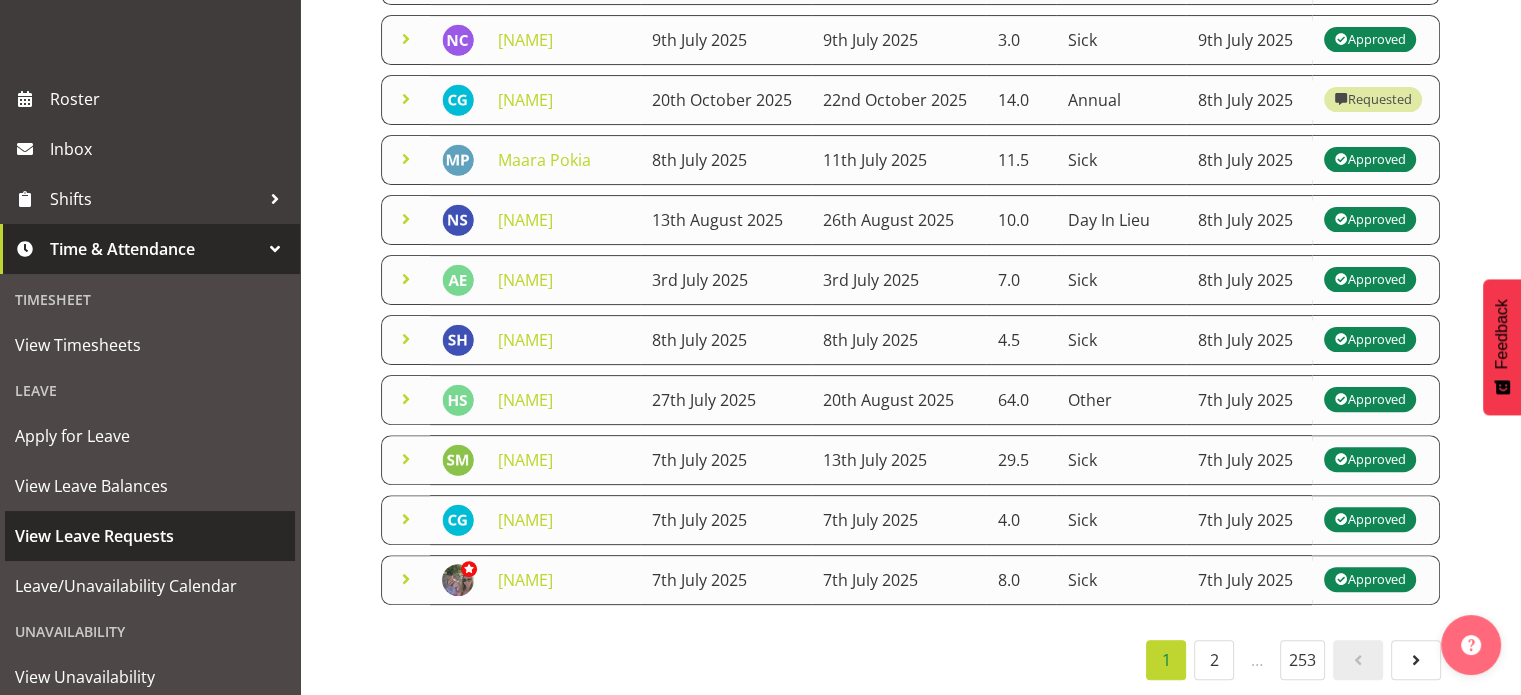 click on "View Leave Requests" at bounding box center (150, 536) 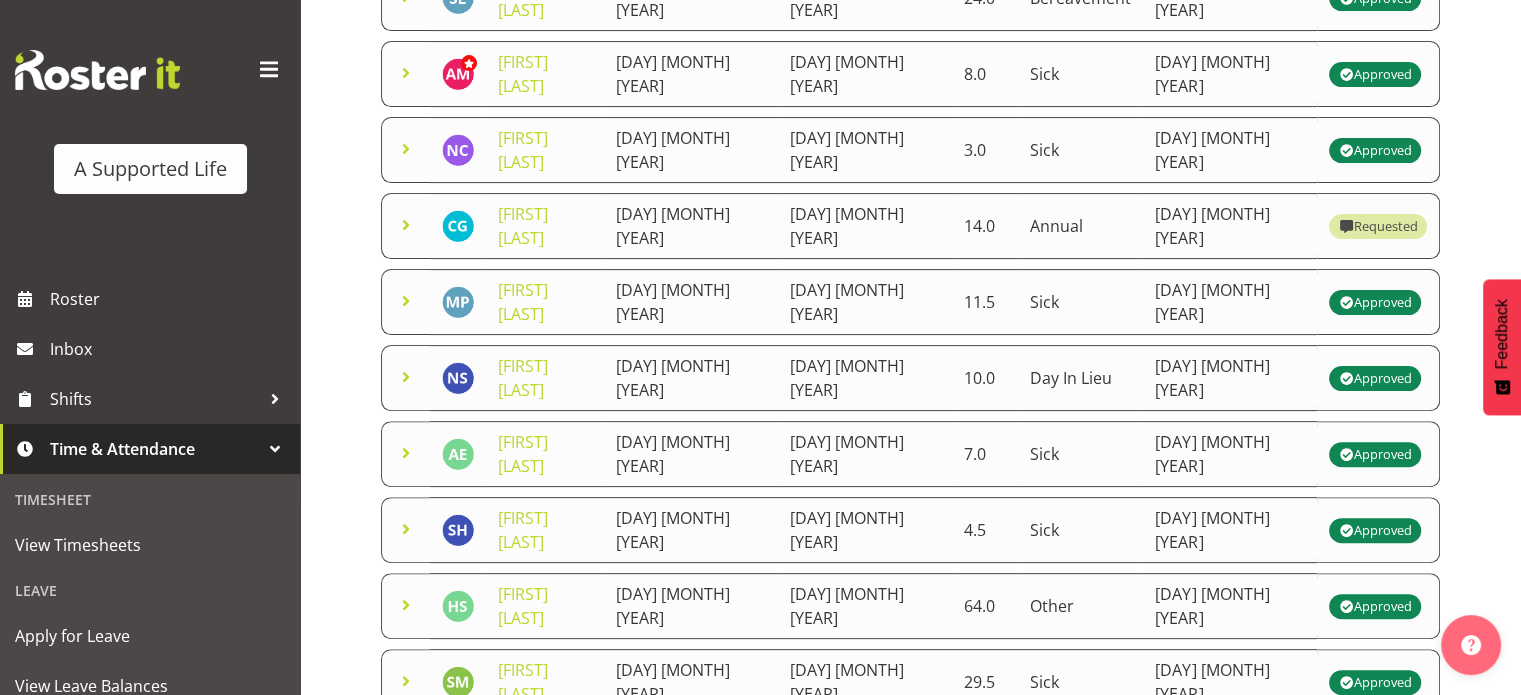 scroll, scrollTop: 548, scrollLeft: 0, axis: vertical 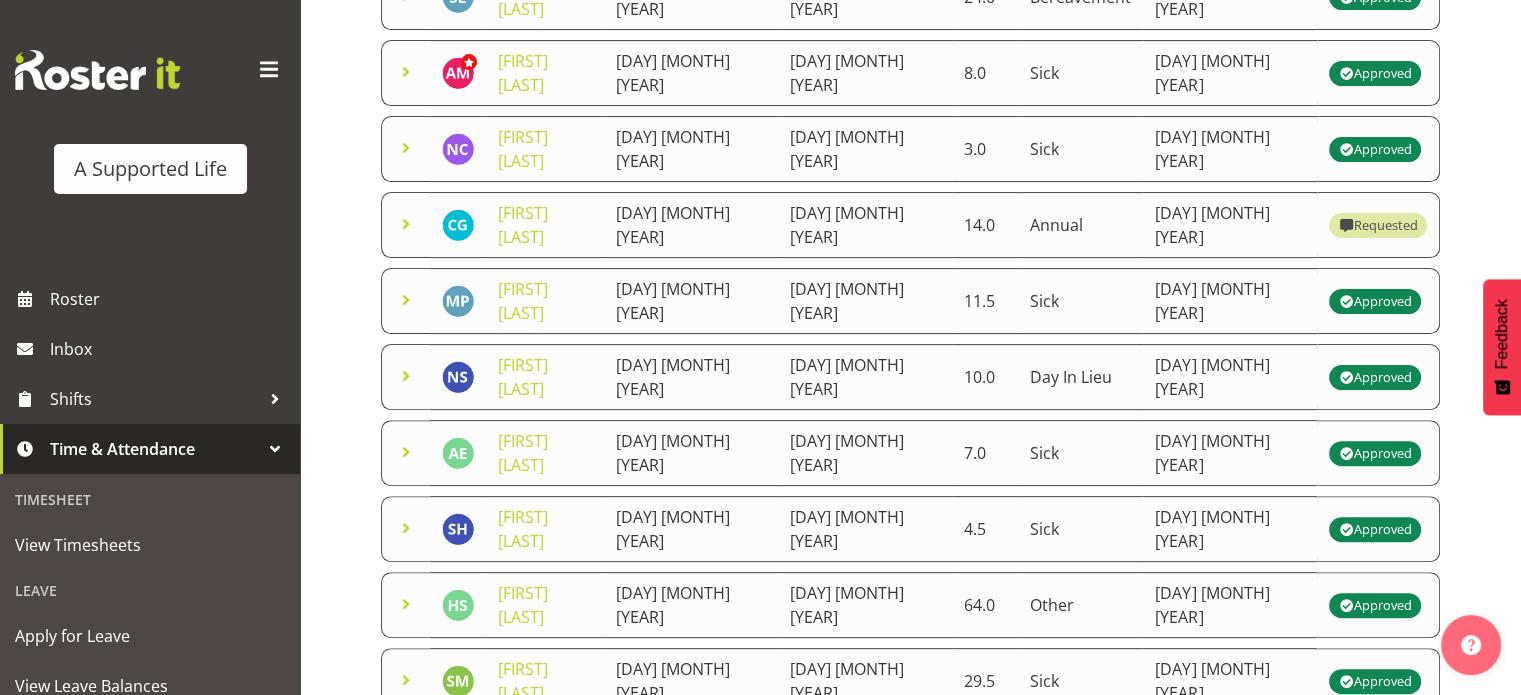 click on "2" at bounding box center (1166, 921) 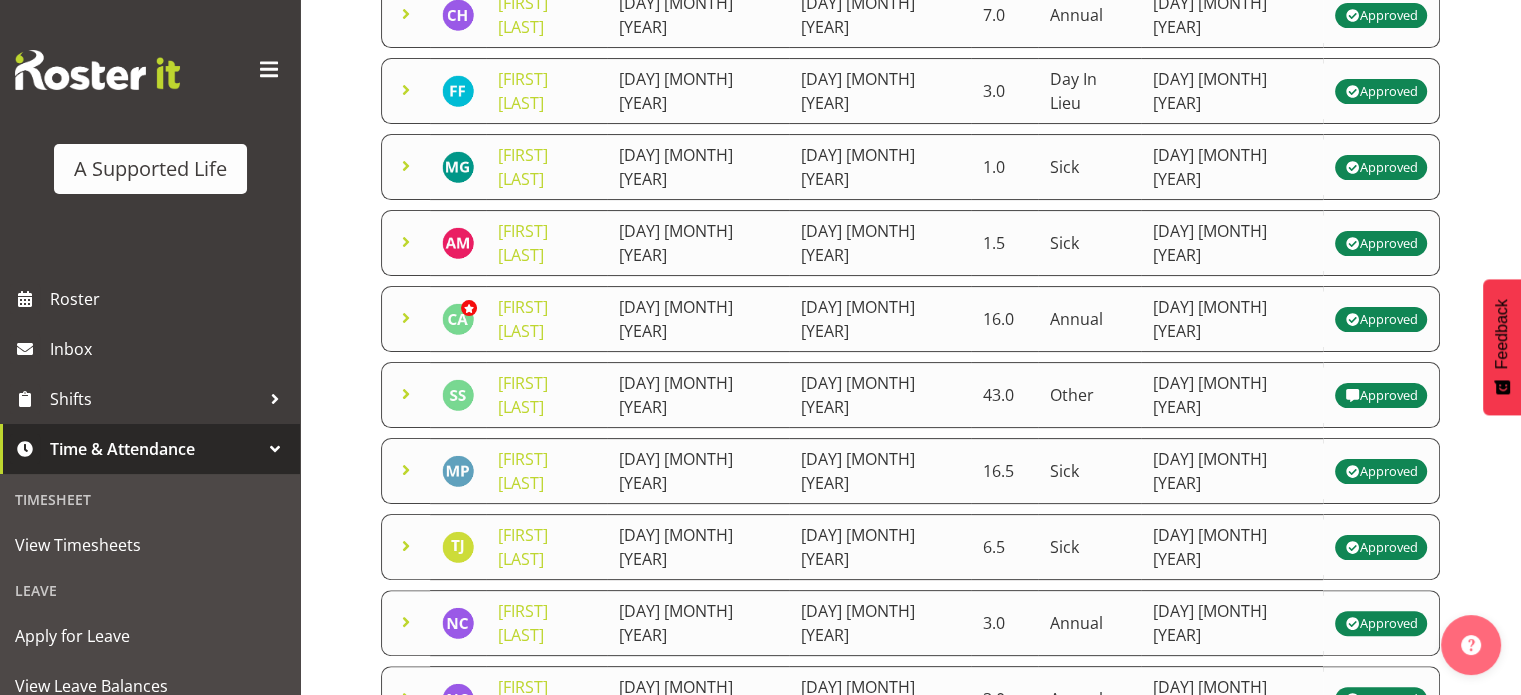 scroll, scrollTop: 548, scrollLeft: 0, axis: vertical 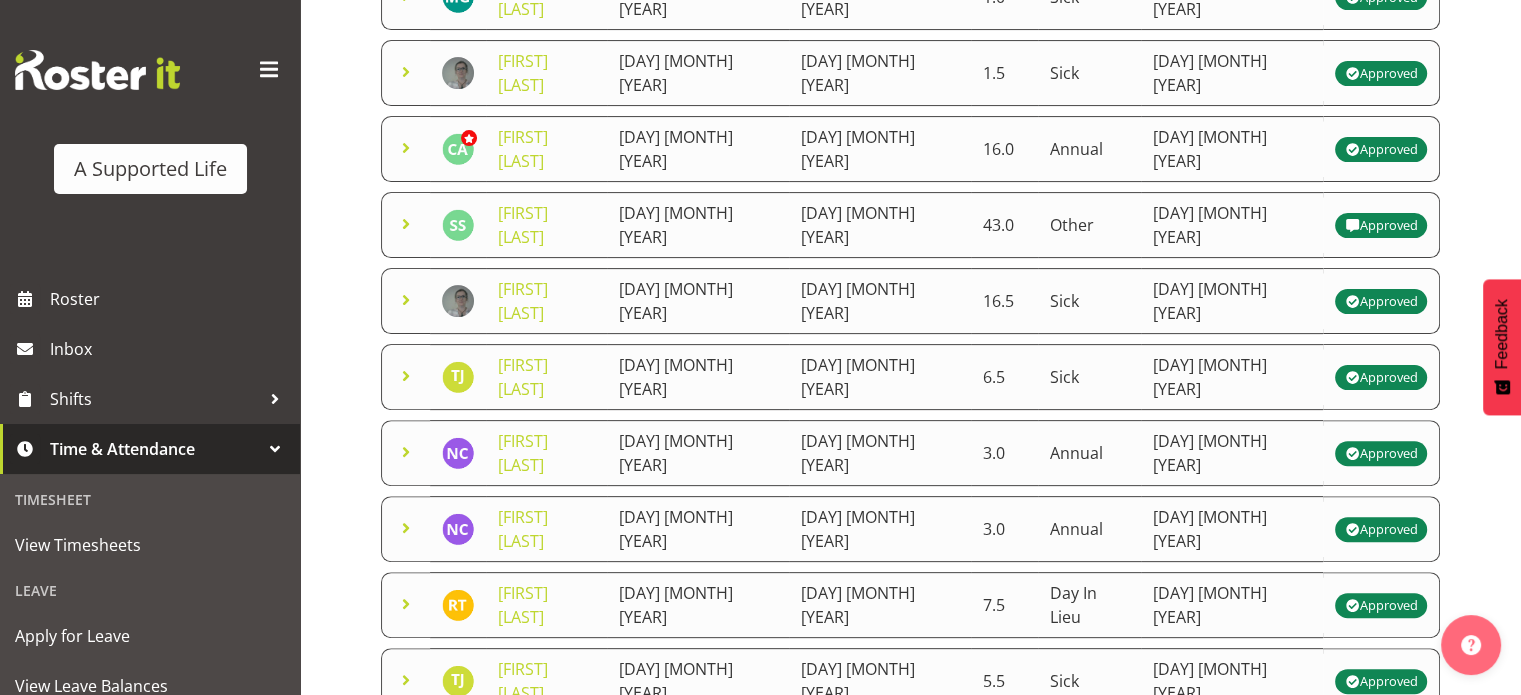 click on "3" at bounding box center [1118, 921] 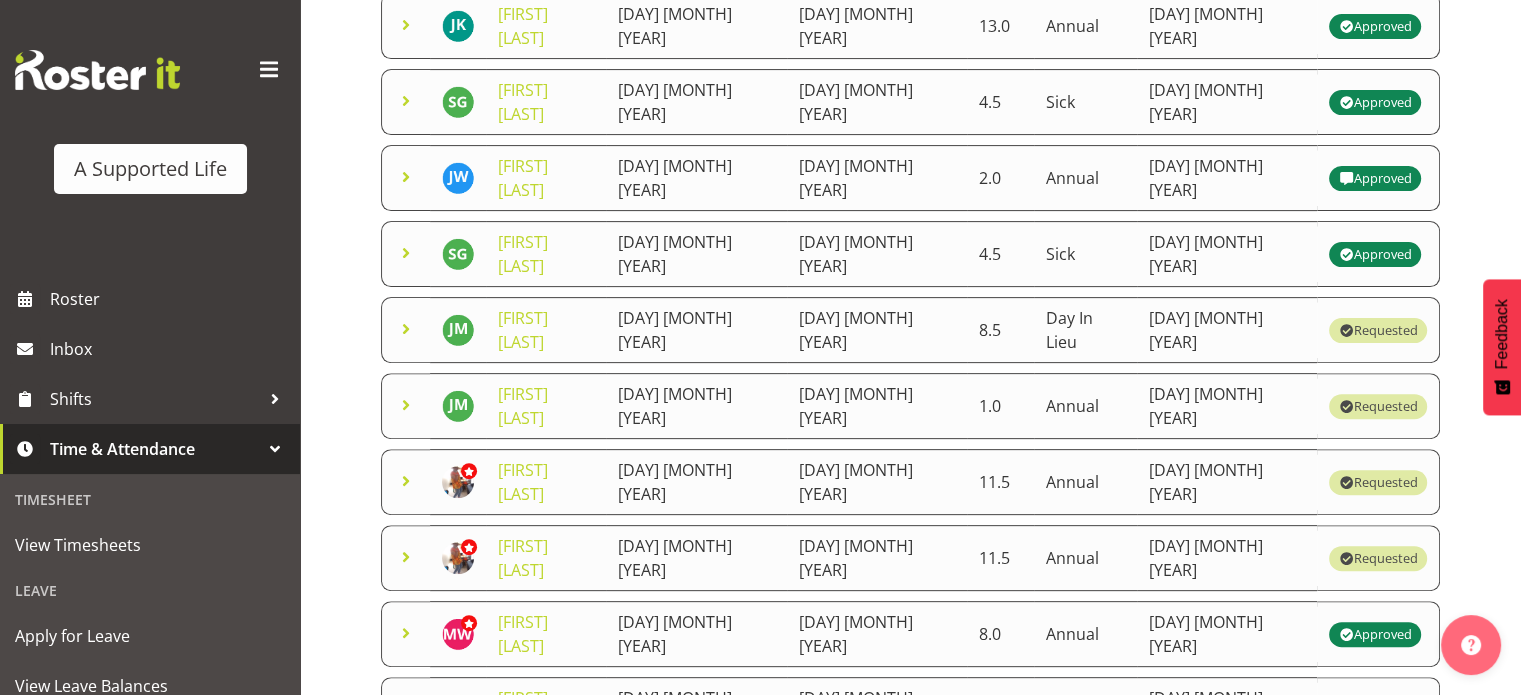 scroll, scrollTop: 660, scrollLeft: 0, axis: vertical 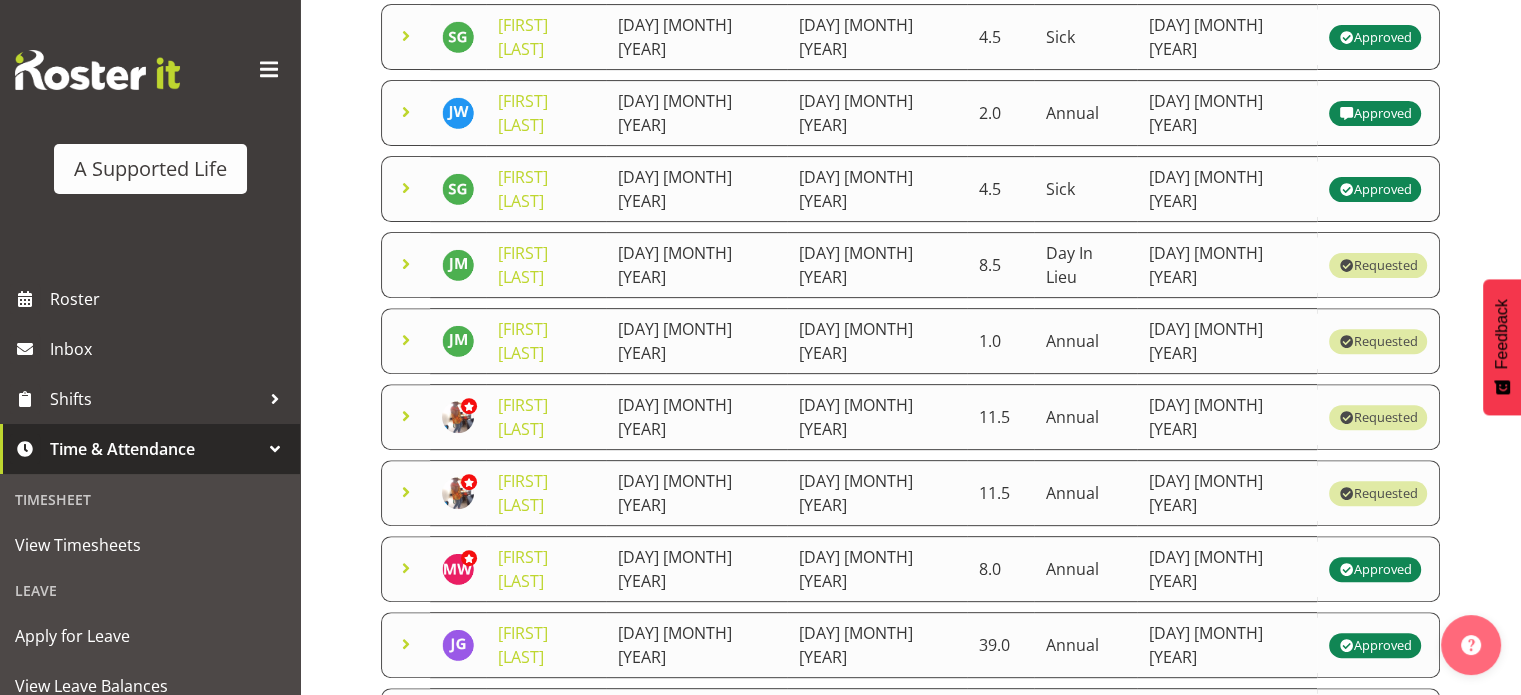 click on "1" at bounding box center (1070, 809) 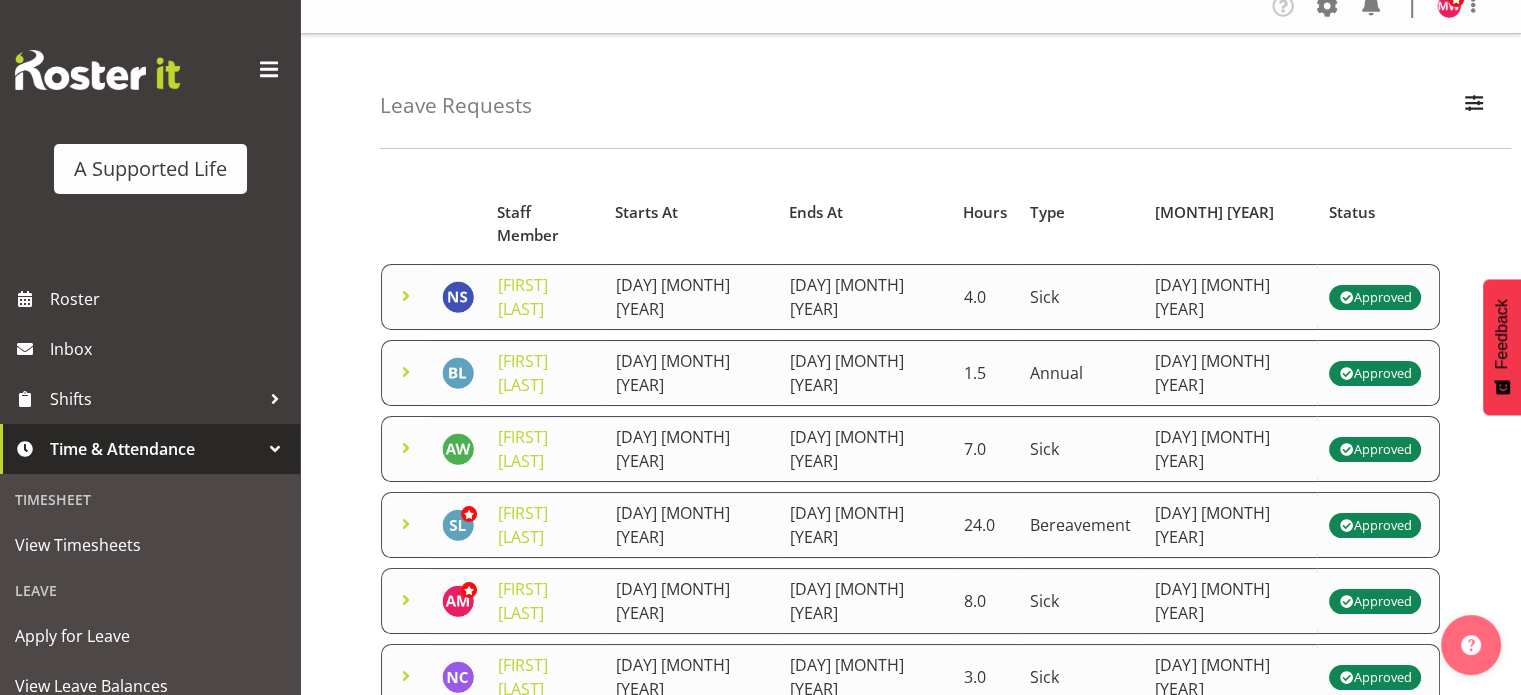 scroll, scrollTop: 0, scrollLeft: 0, axis: both 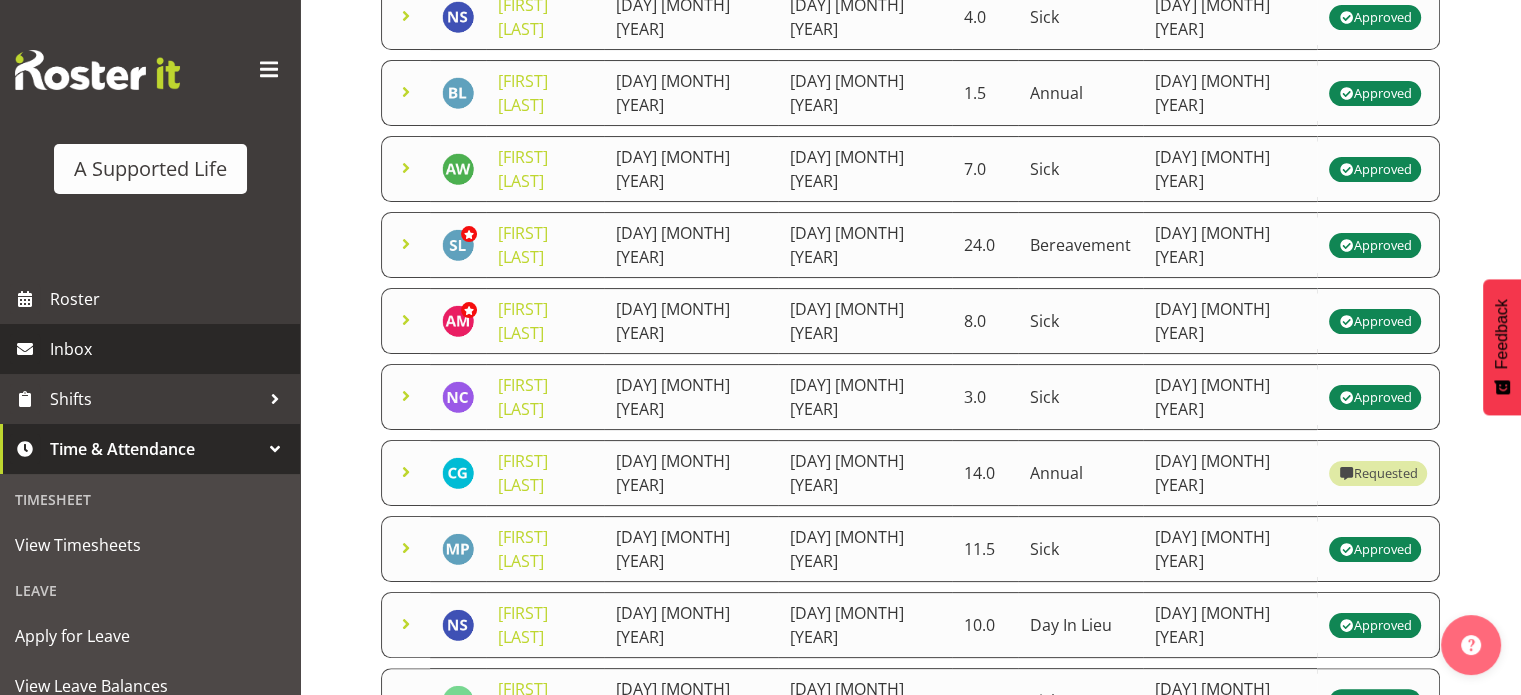 click on "Inbox" at bounding box center [170, 349] 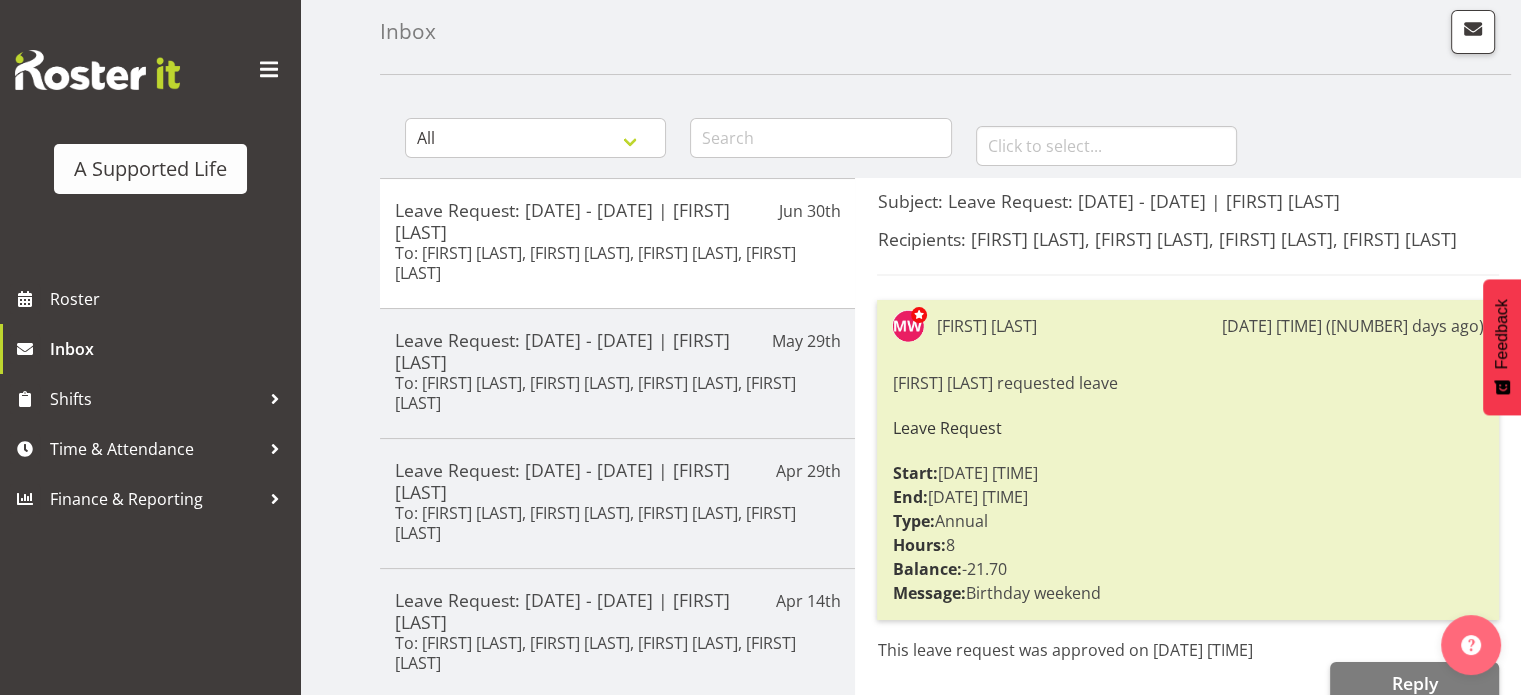 scroll, scrollTop: 200, scrollLeft: 0, axis: vertical 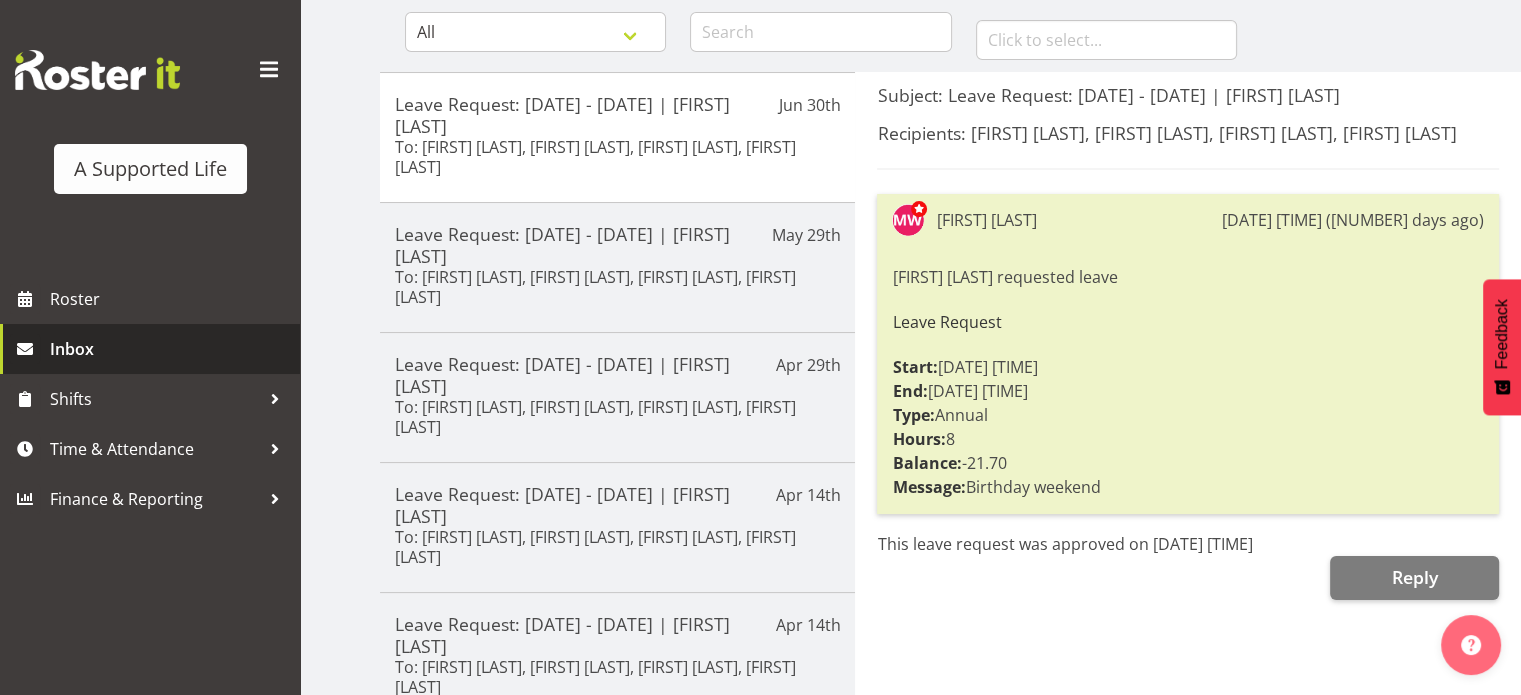 click on "Inbox" at bounding box center [170, 349] 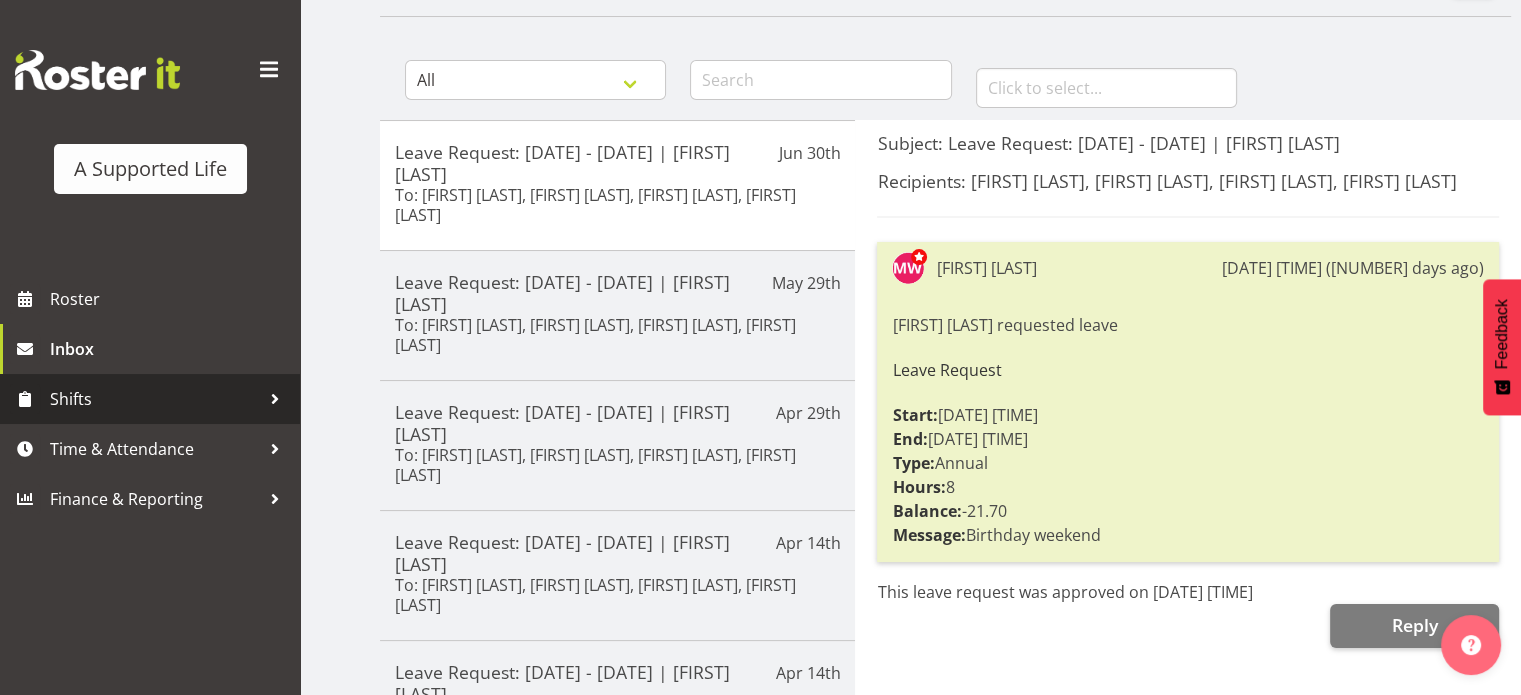scroll, scrollTop: 300, scrollLeft: 0, axis: vertical 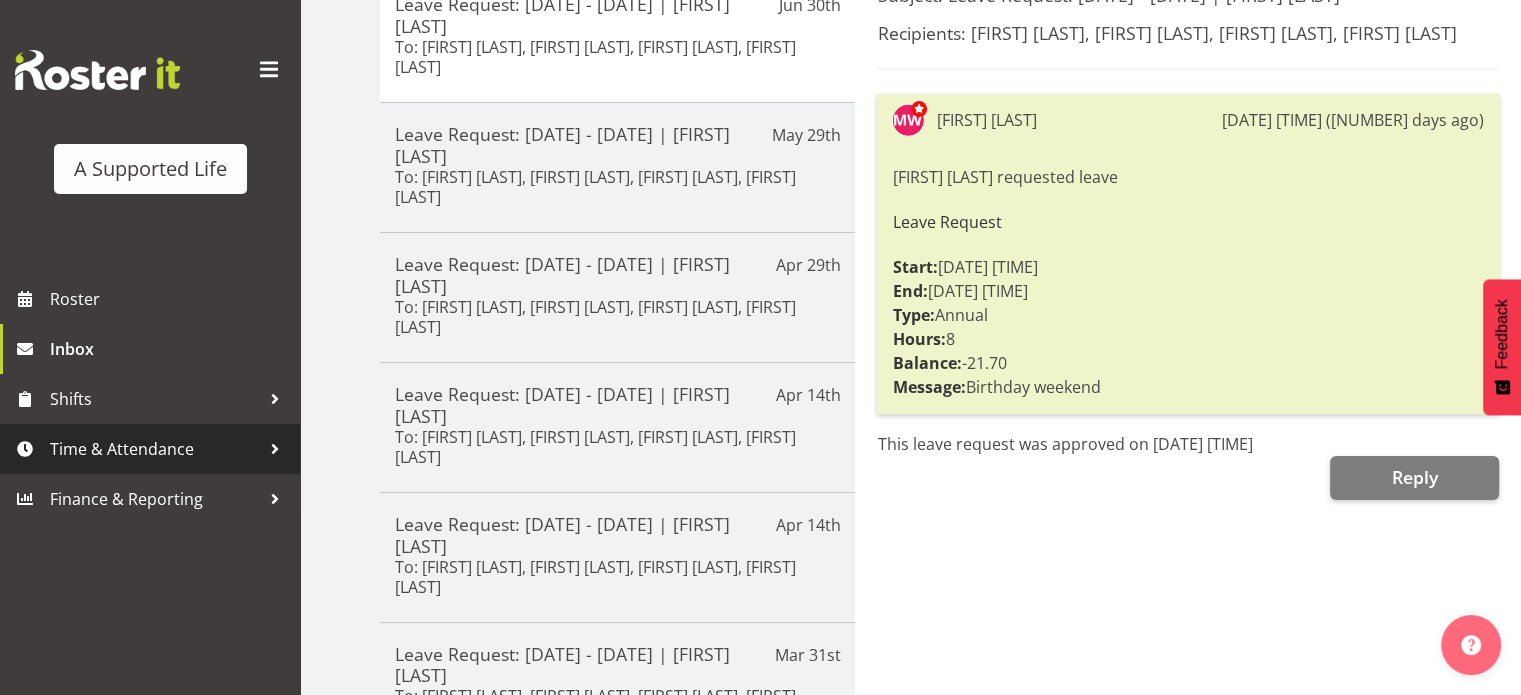 click on "Time & Attendance" at bounding box center [150, 449] 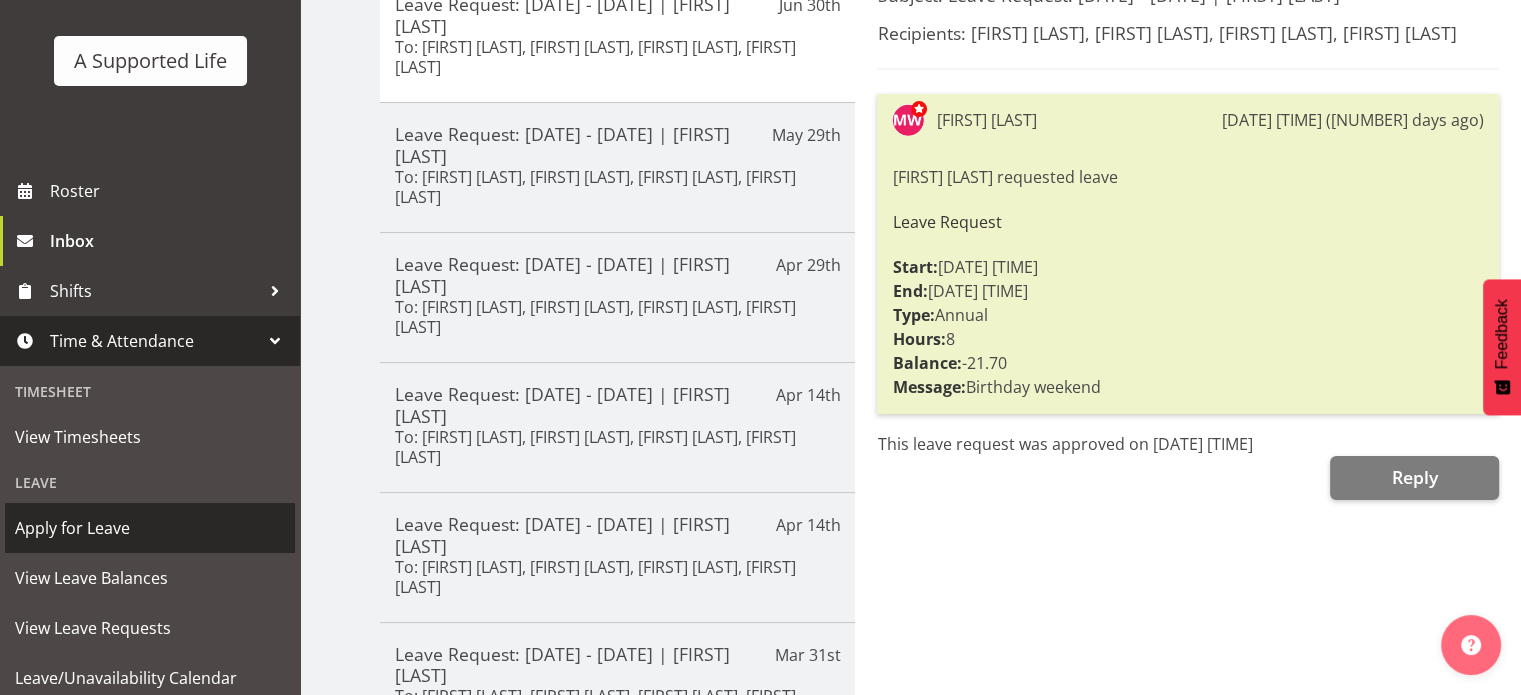 scroll, scrollTop: 200, scrollLeft: 0, axis: vertical 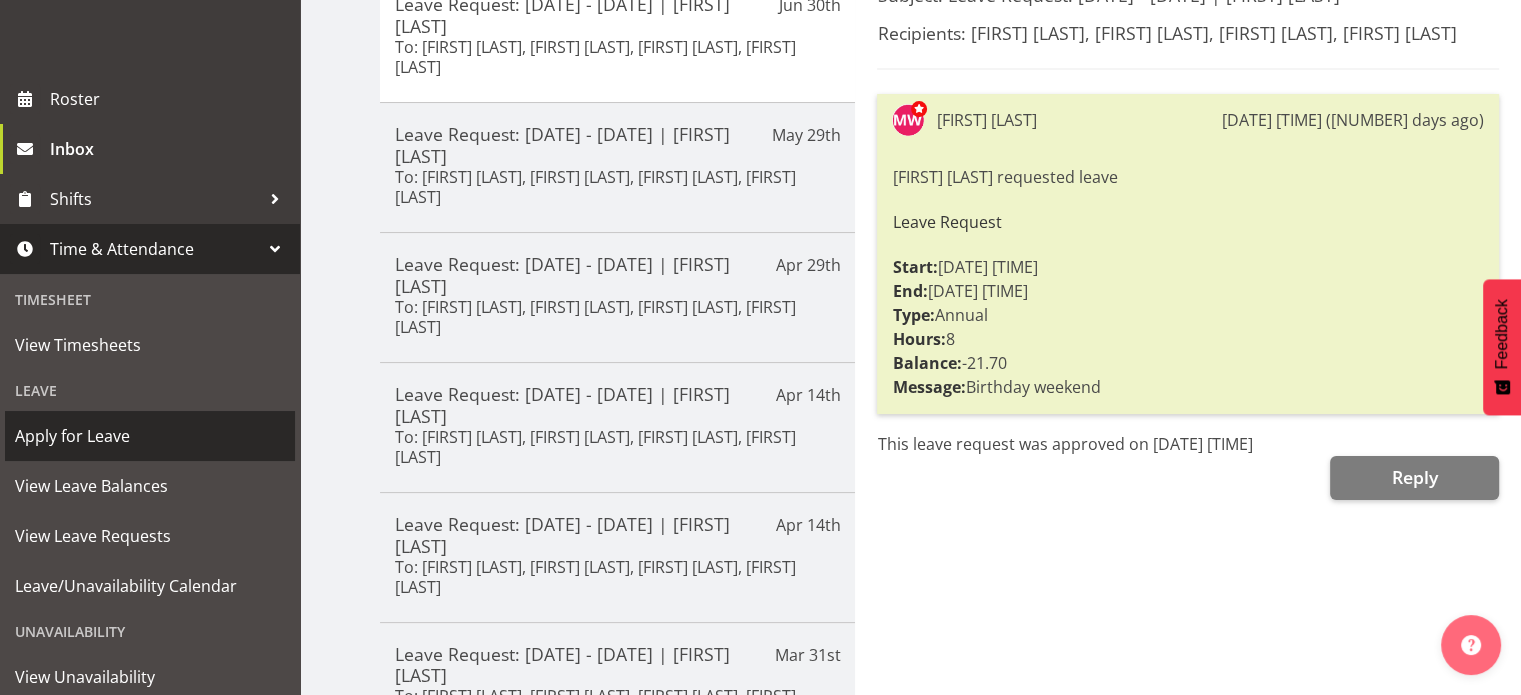 click on "Apply for Leave" at bounding box center (150, 436) 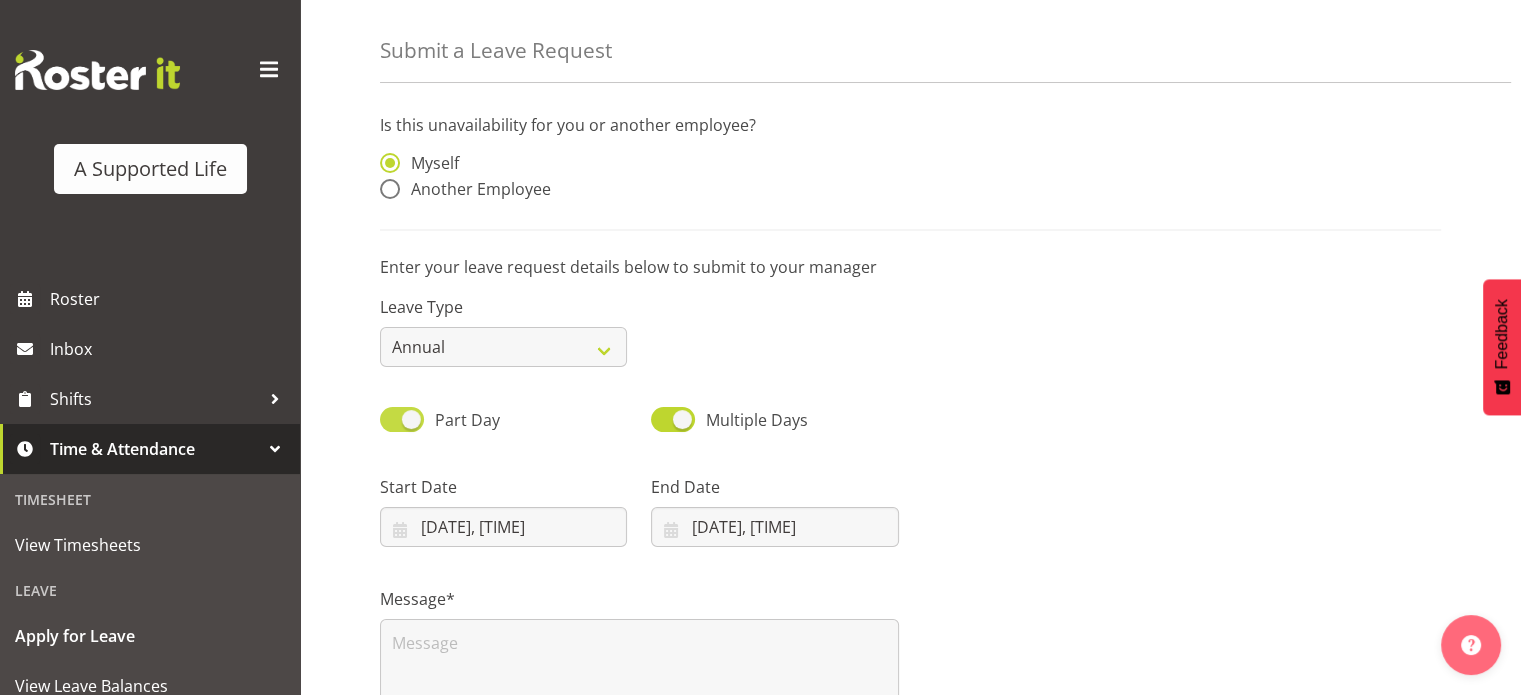 scroll, scrollTop: 100, scrollLeft: 0, axis: vertical 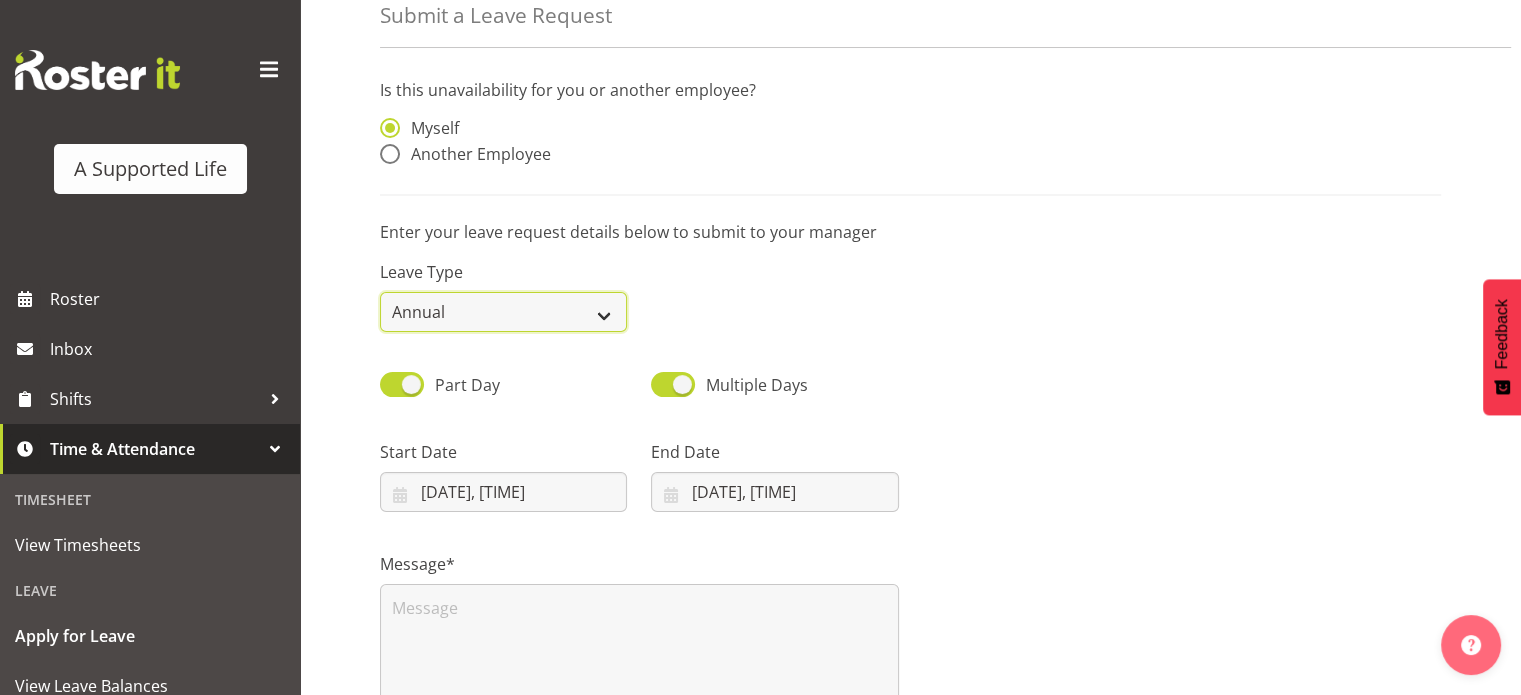 click on "Annual Sick Bereavement Domestic Violence Parental Jury Service Day In Lieu   Other" at bounding box center (503, 312) 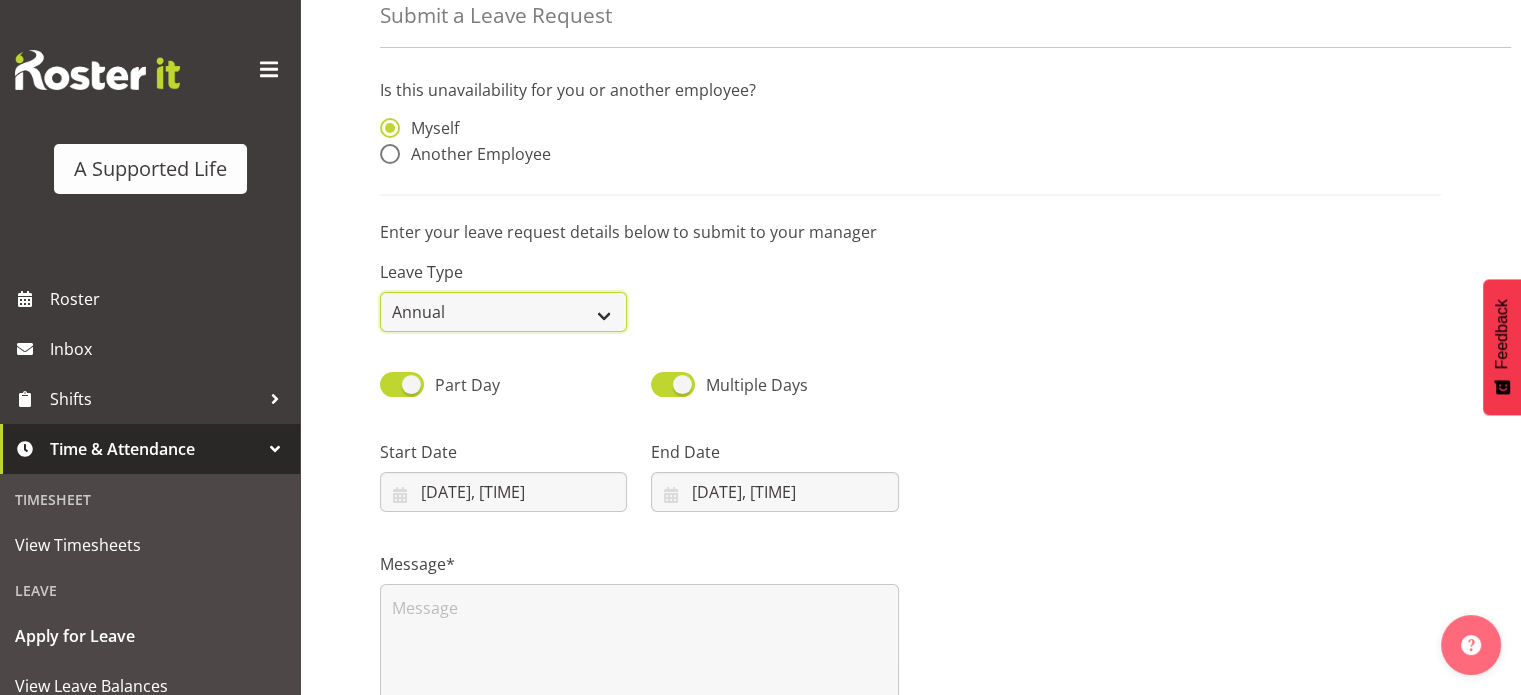 select on "Day In Lieu" 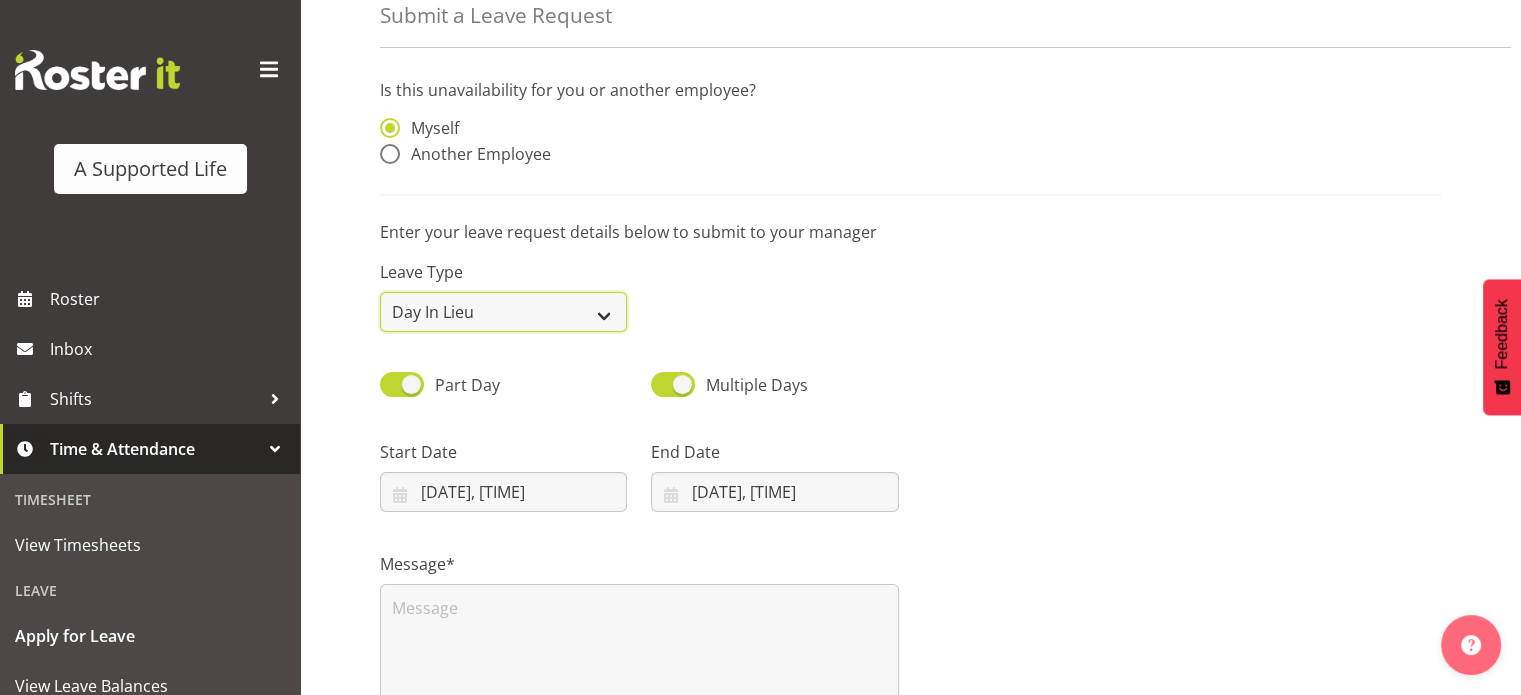 click on "Annual Sick Bereavement Domestic Violence Parental Jury Service Day In Lieu   Other" at bounding box center (503, 312) 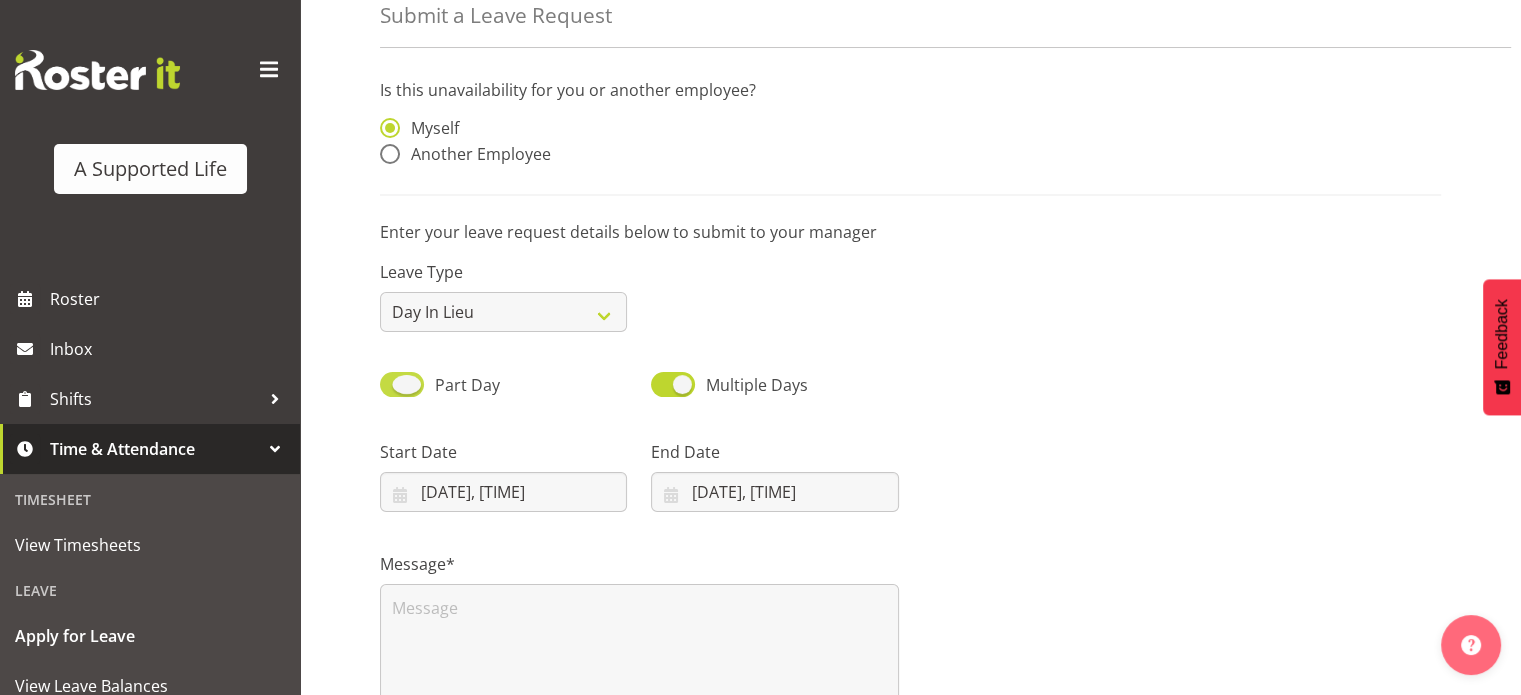 click at bounding box center (402, 384) 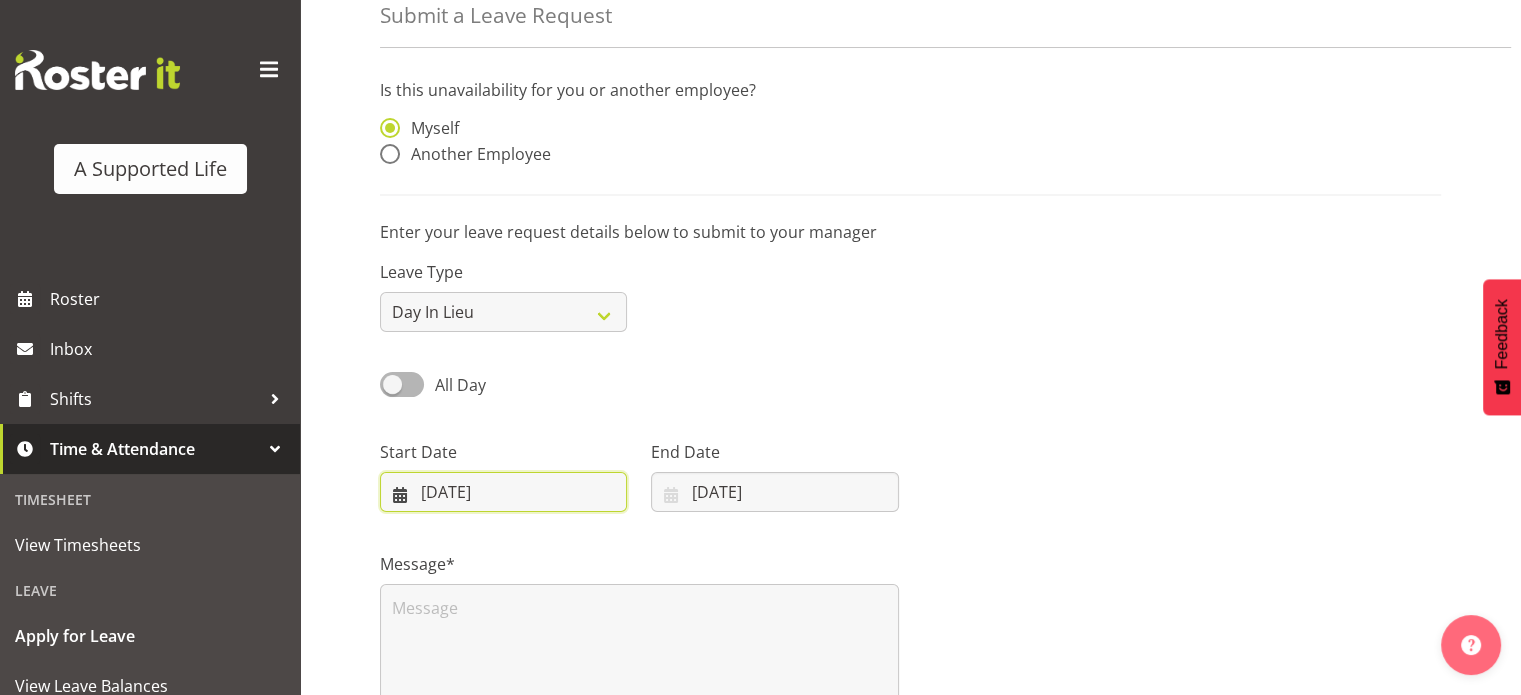 click on "[DATE]" at bounding box center (503, 492) 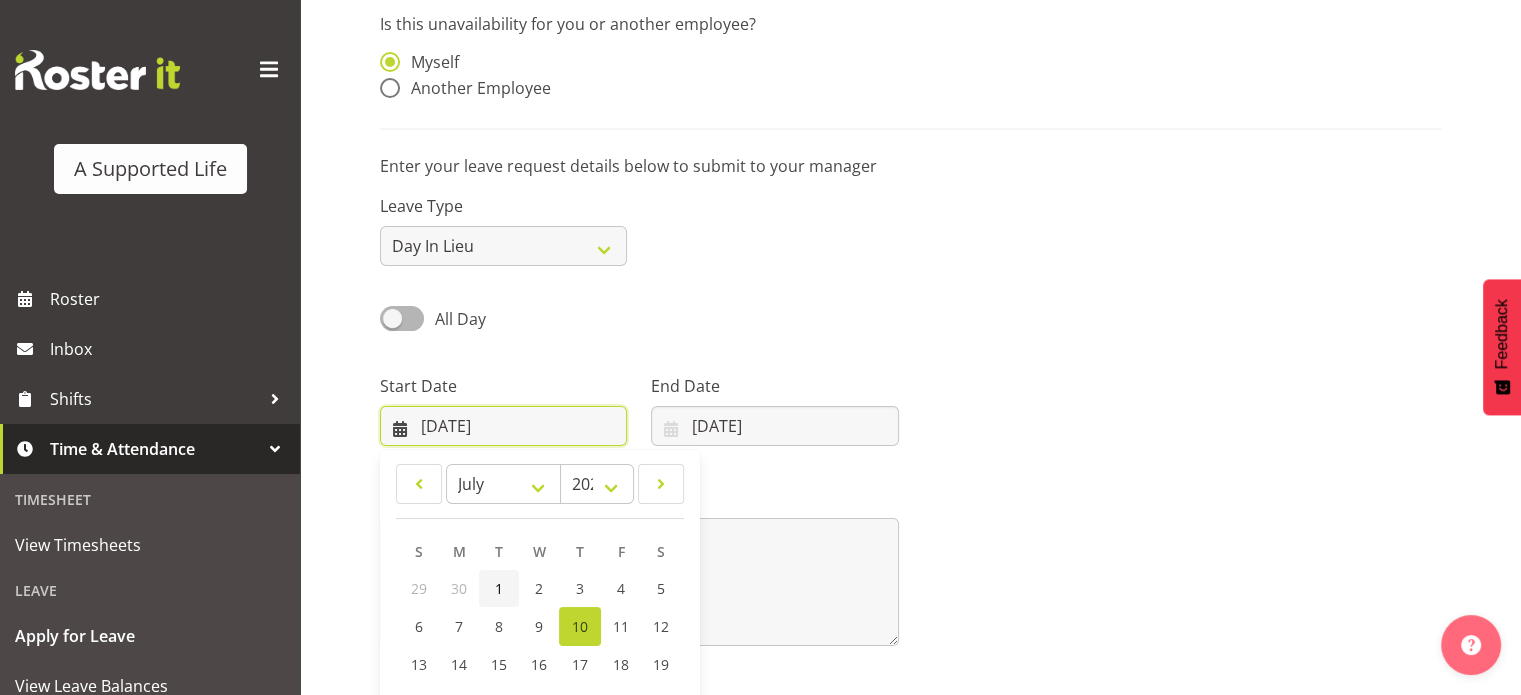 scroll, scrollTop: 200, scrollLeft: 0, axis: vertical 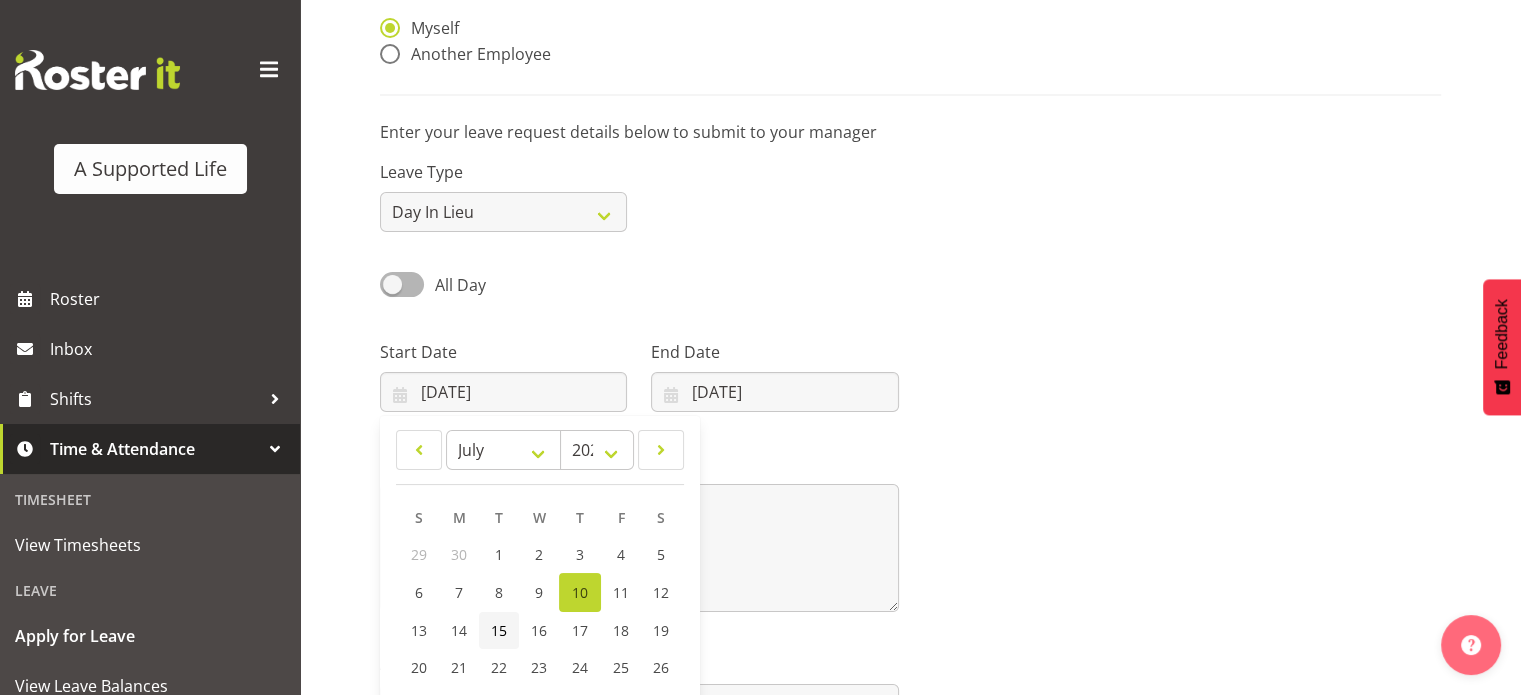 click on "15" at bounding box center [499, 554] 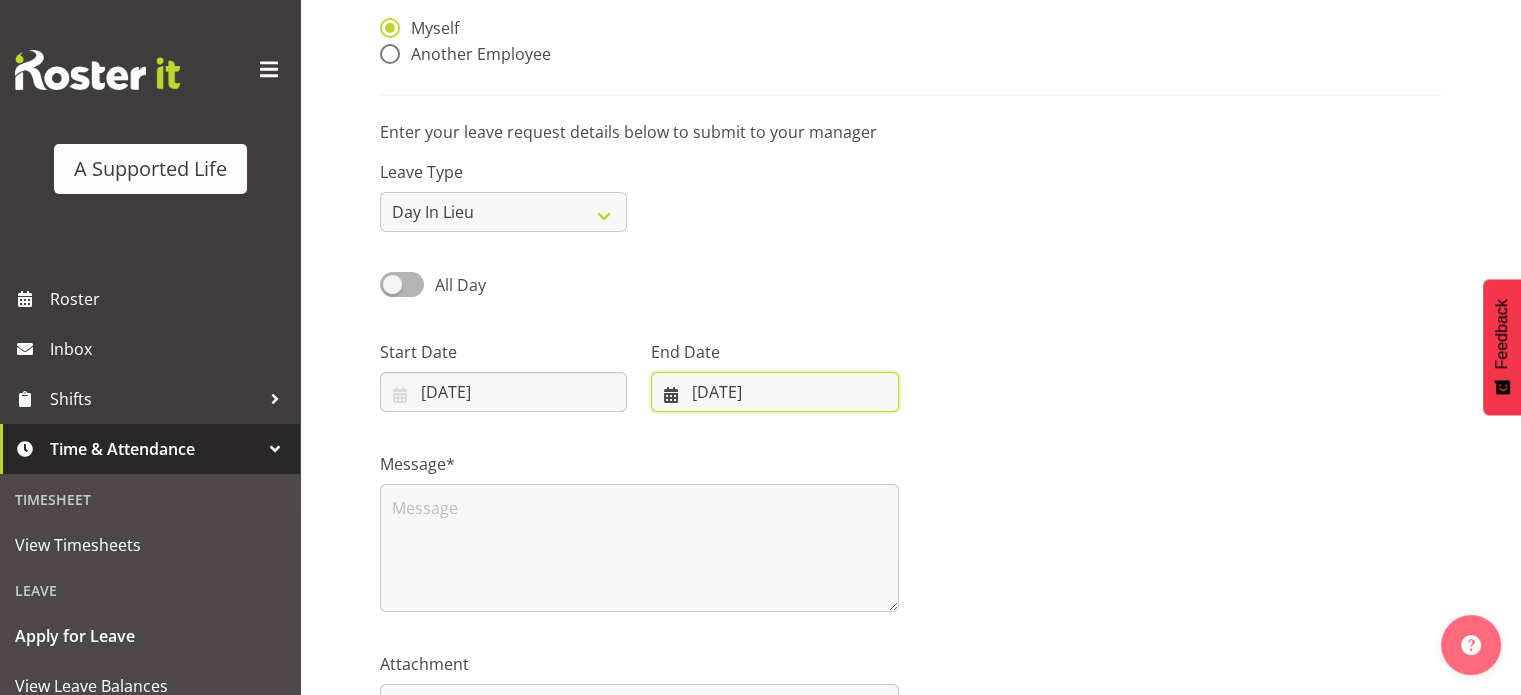 click on "10/07/2025" at bounding box center [774, 392] 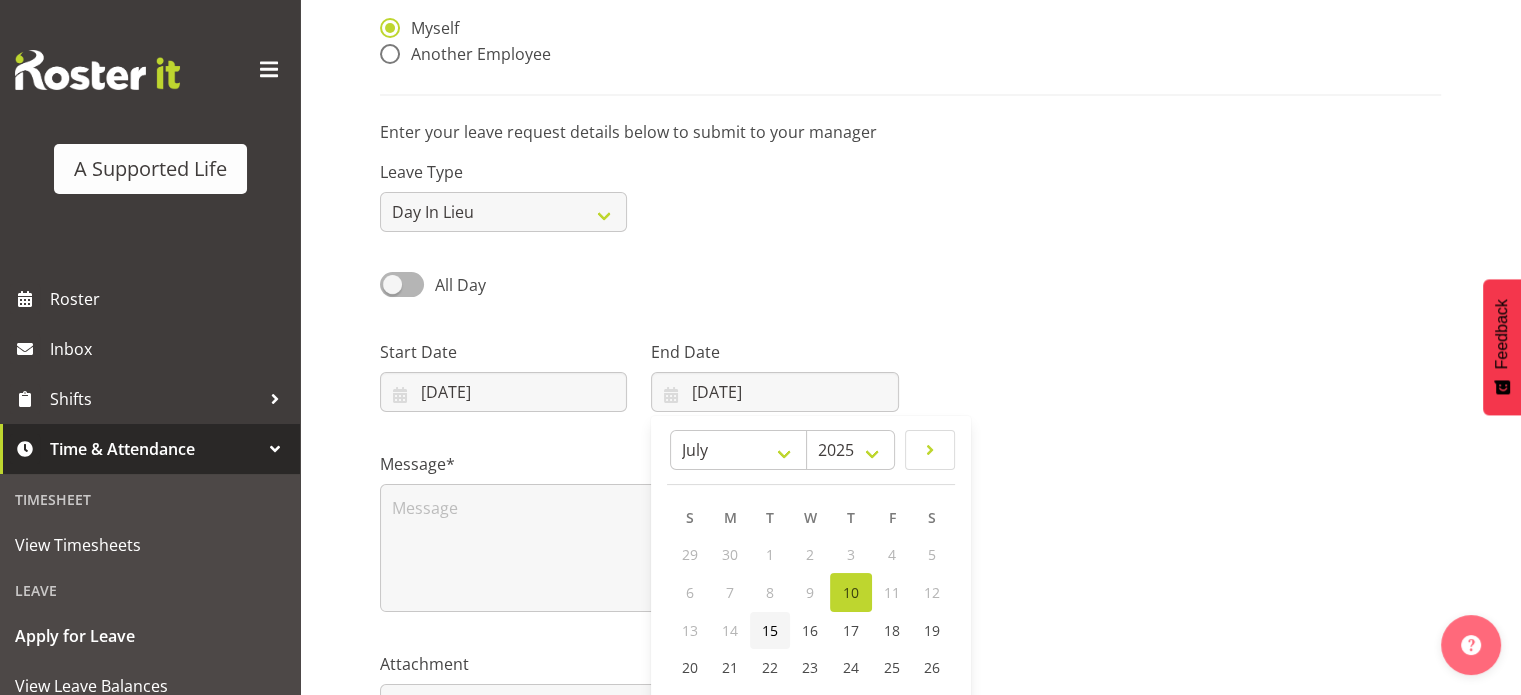 click on "15" at bounding box center [770, 630] 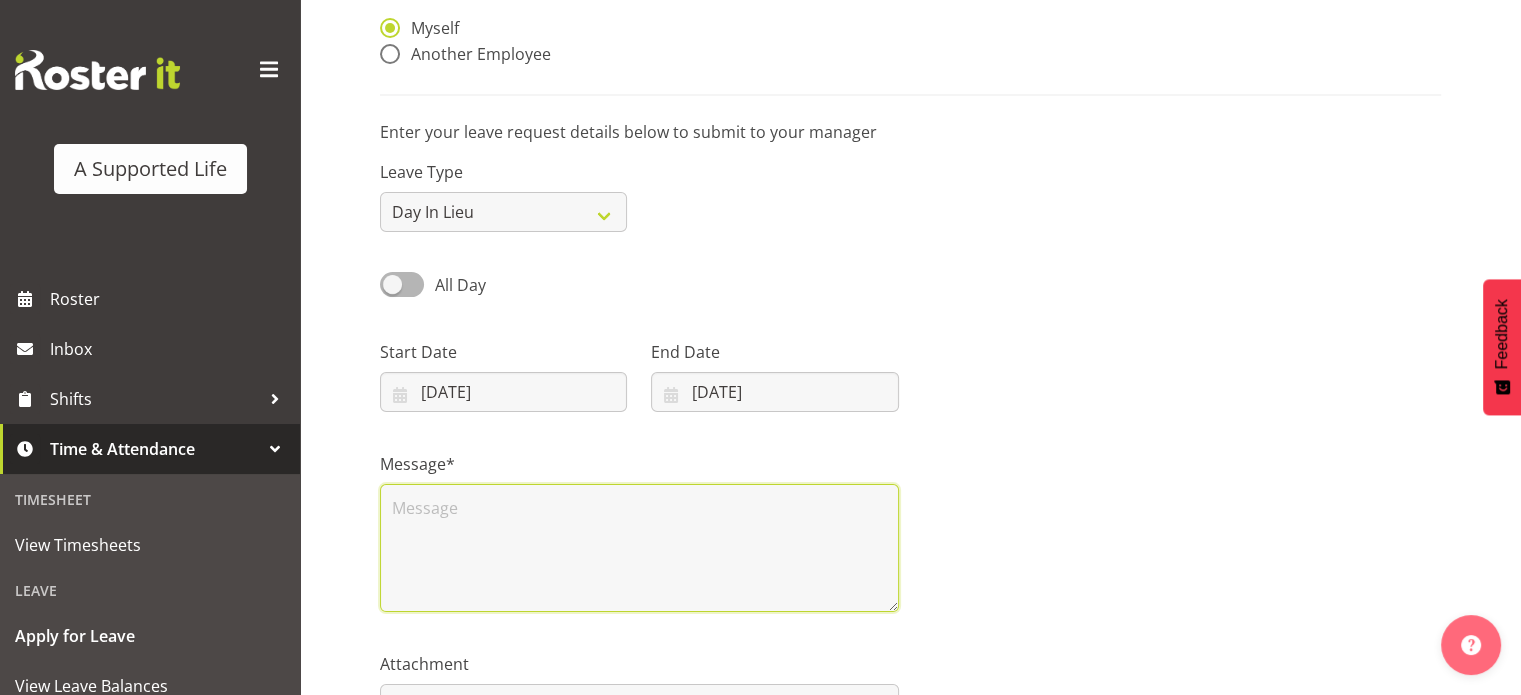 click at bounding box center (639, 548) 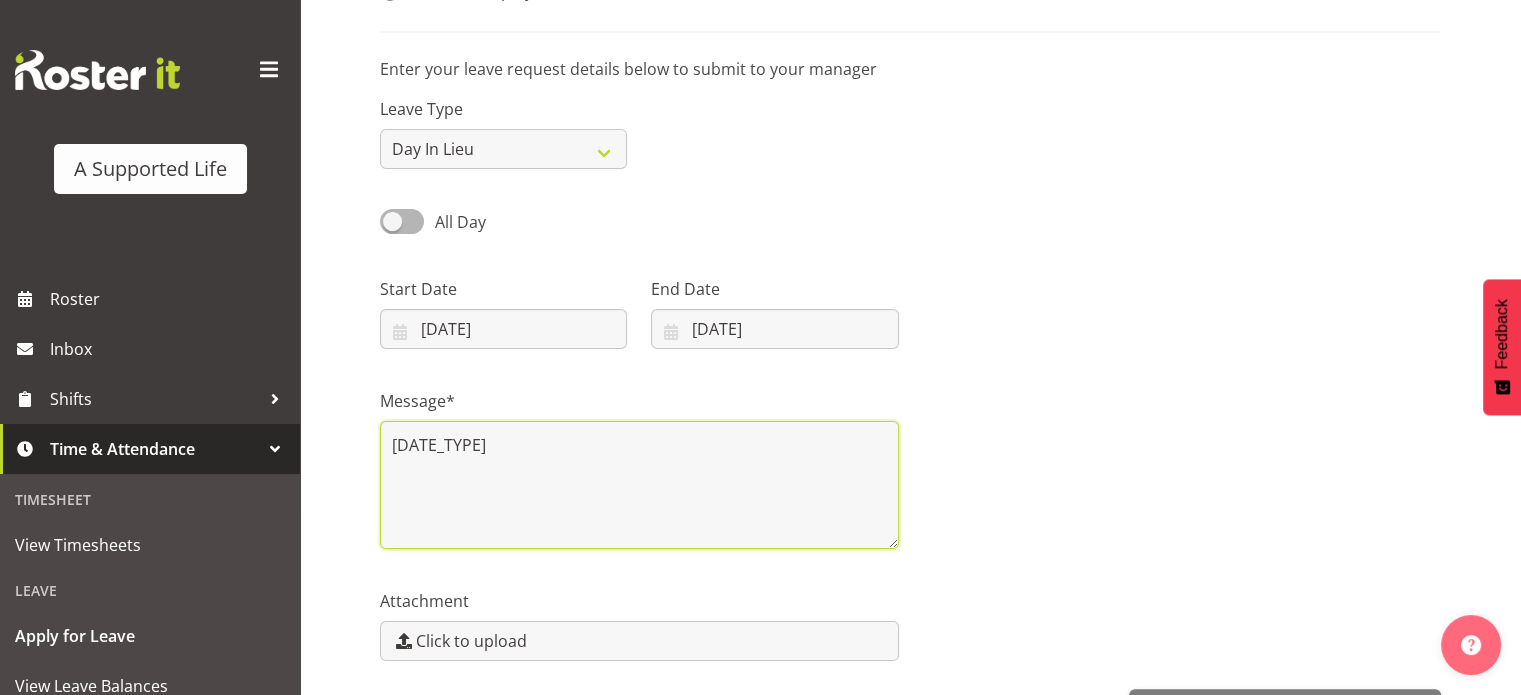 scroll, scrollTop: 232, scrollLeft: 0, axis: vertical 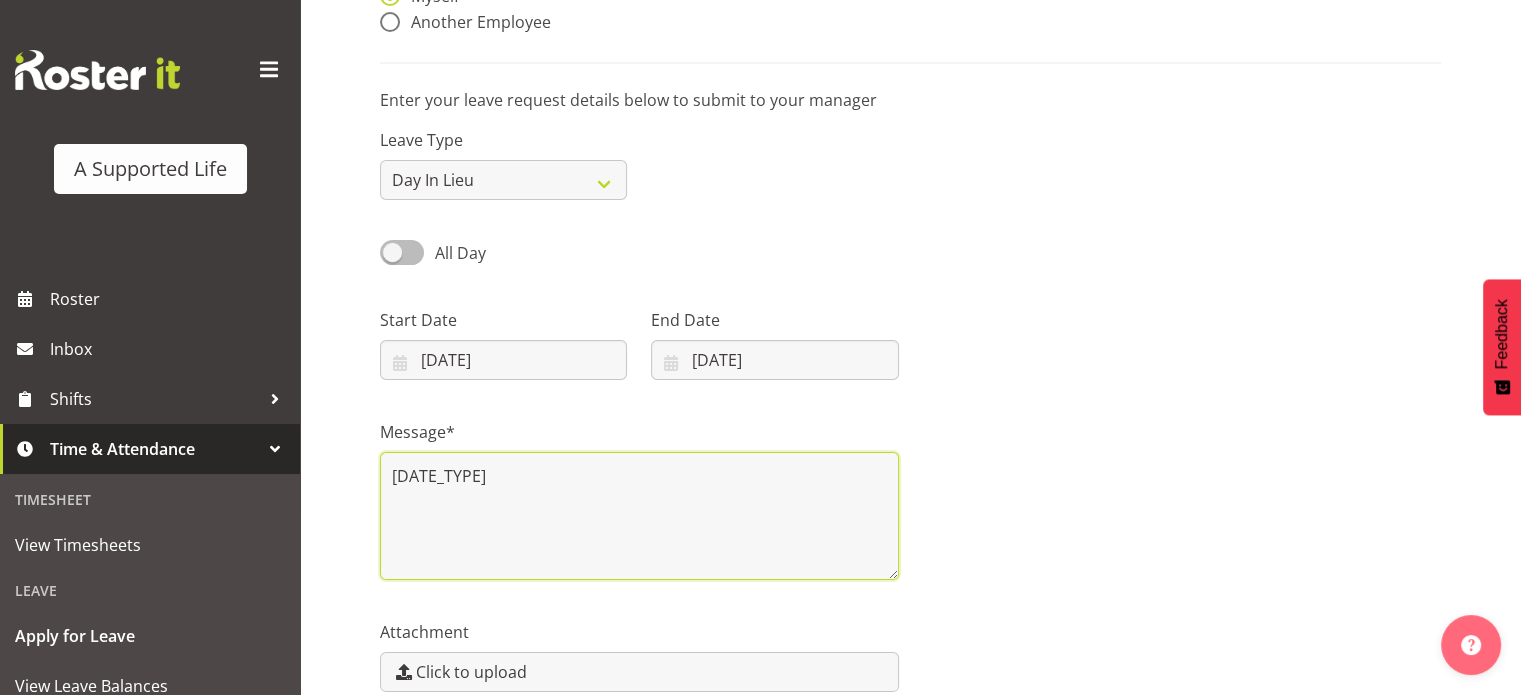 type on "Birthday away" 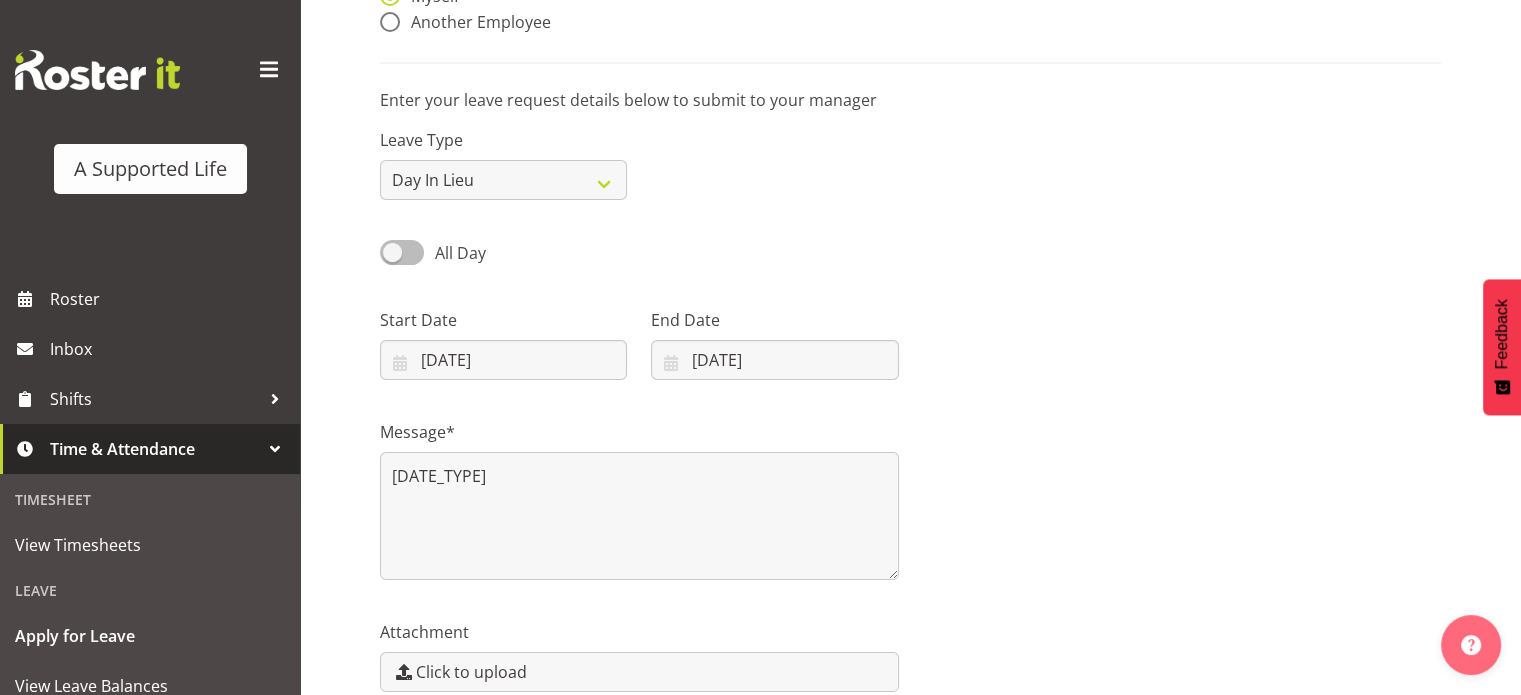 click at bounding box center (402, 252) 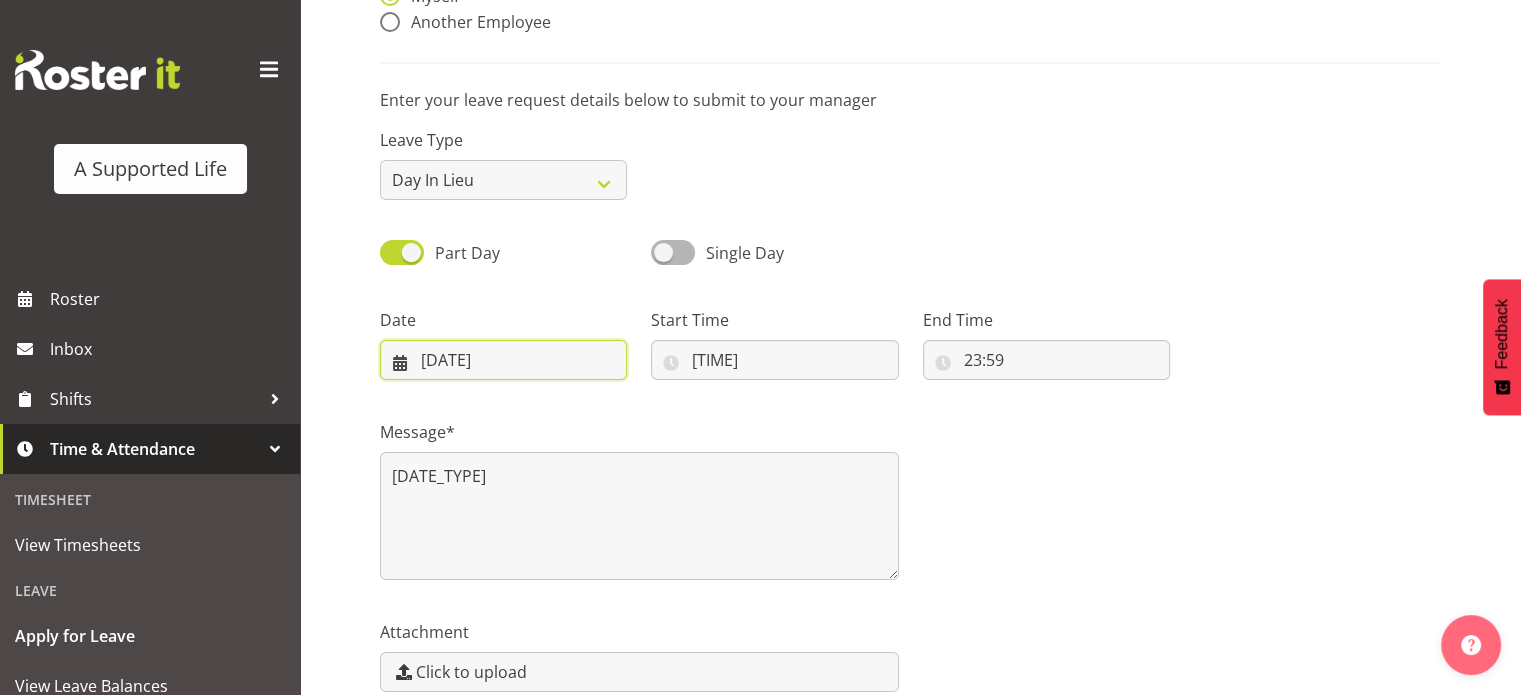 click on "10/07/2025" at bounding box center [503, 360] 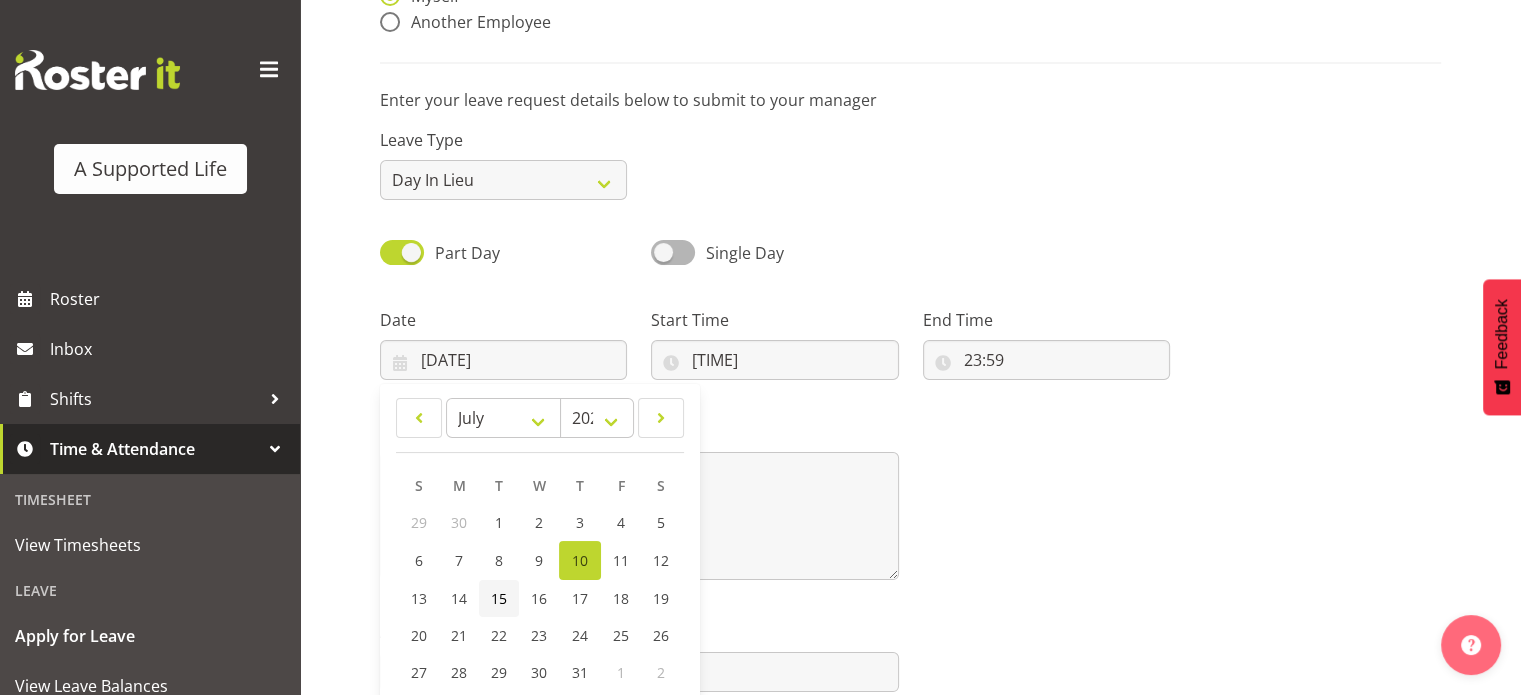 click on "15" at bounding box center (499, 522) 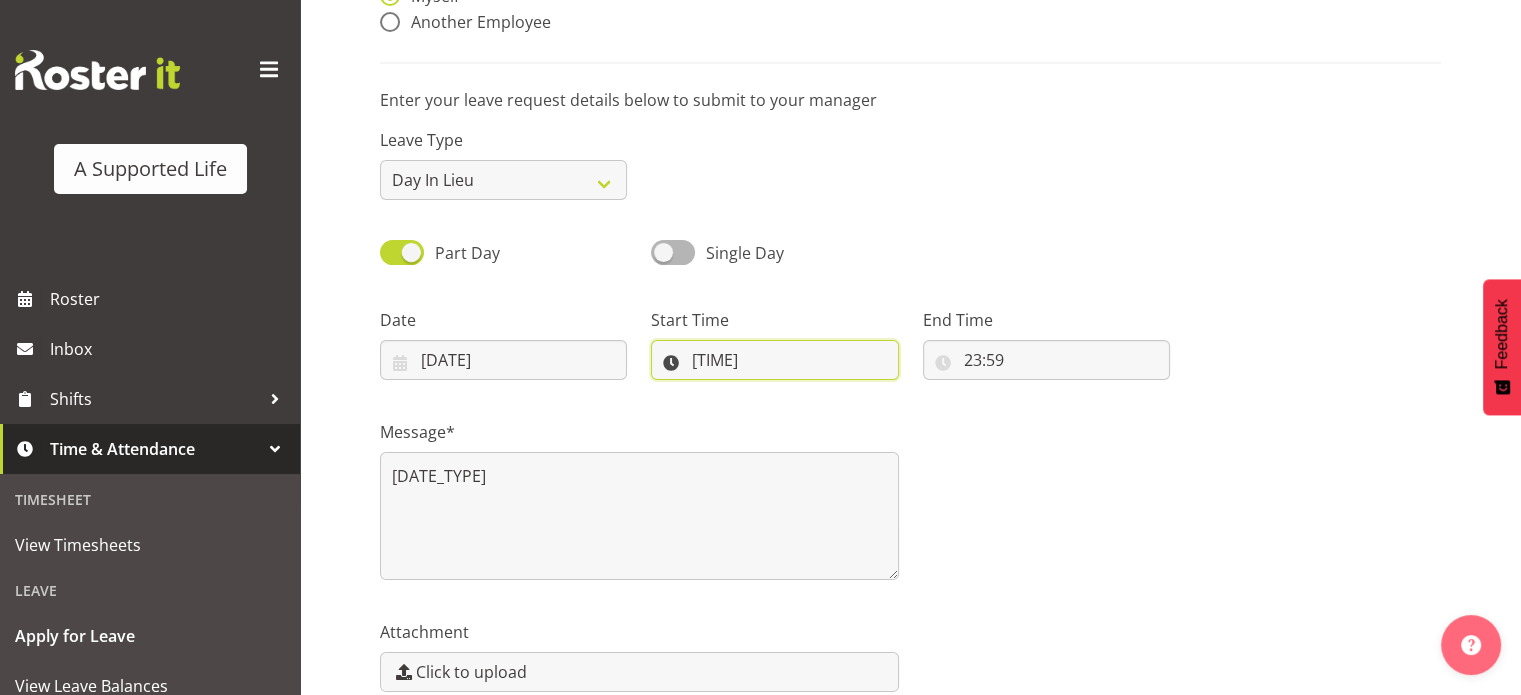 click on "00:00" at bounding box center (774, 360) 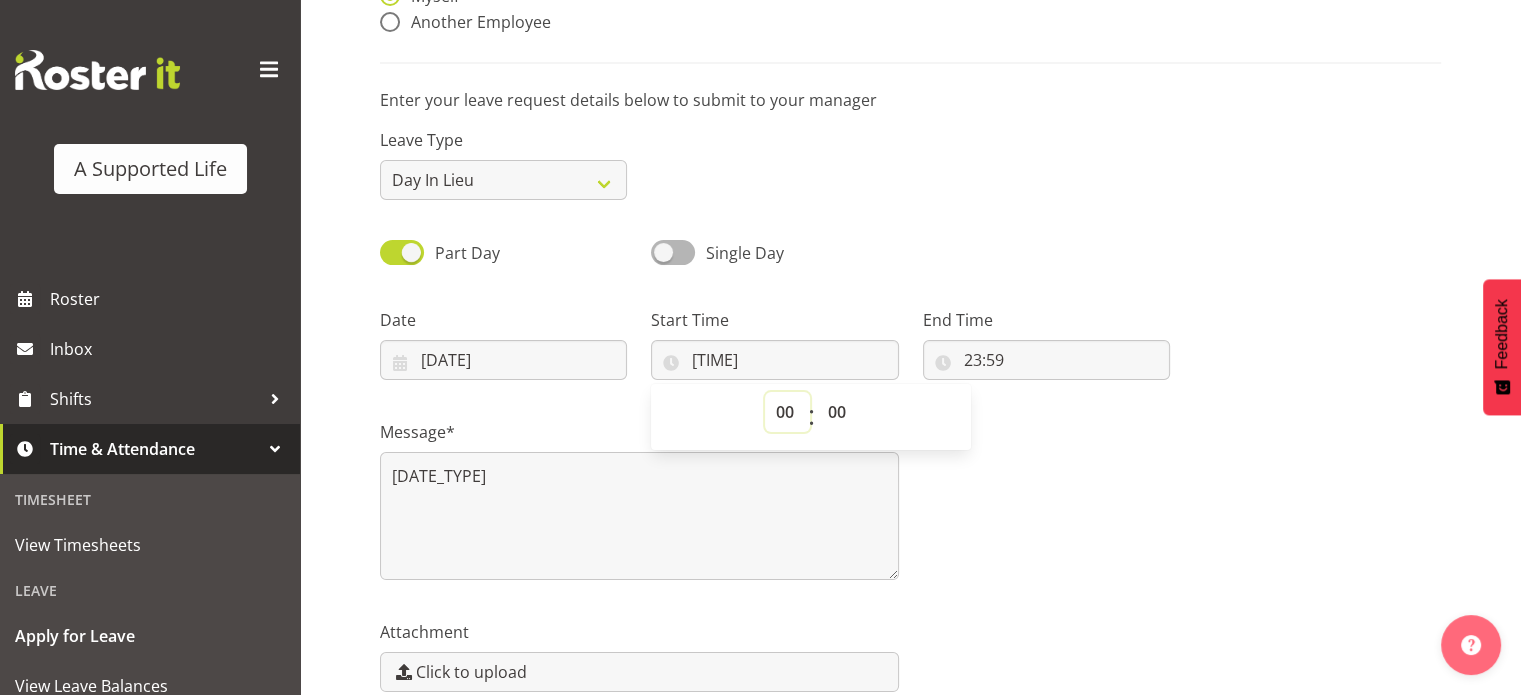 click on "00   01   02   03   04   05   06   07   08   09   10   11   12   13   14   15   16   17   18   19   20   21   22   23" at bounding box center (787, 412) 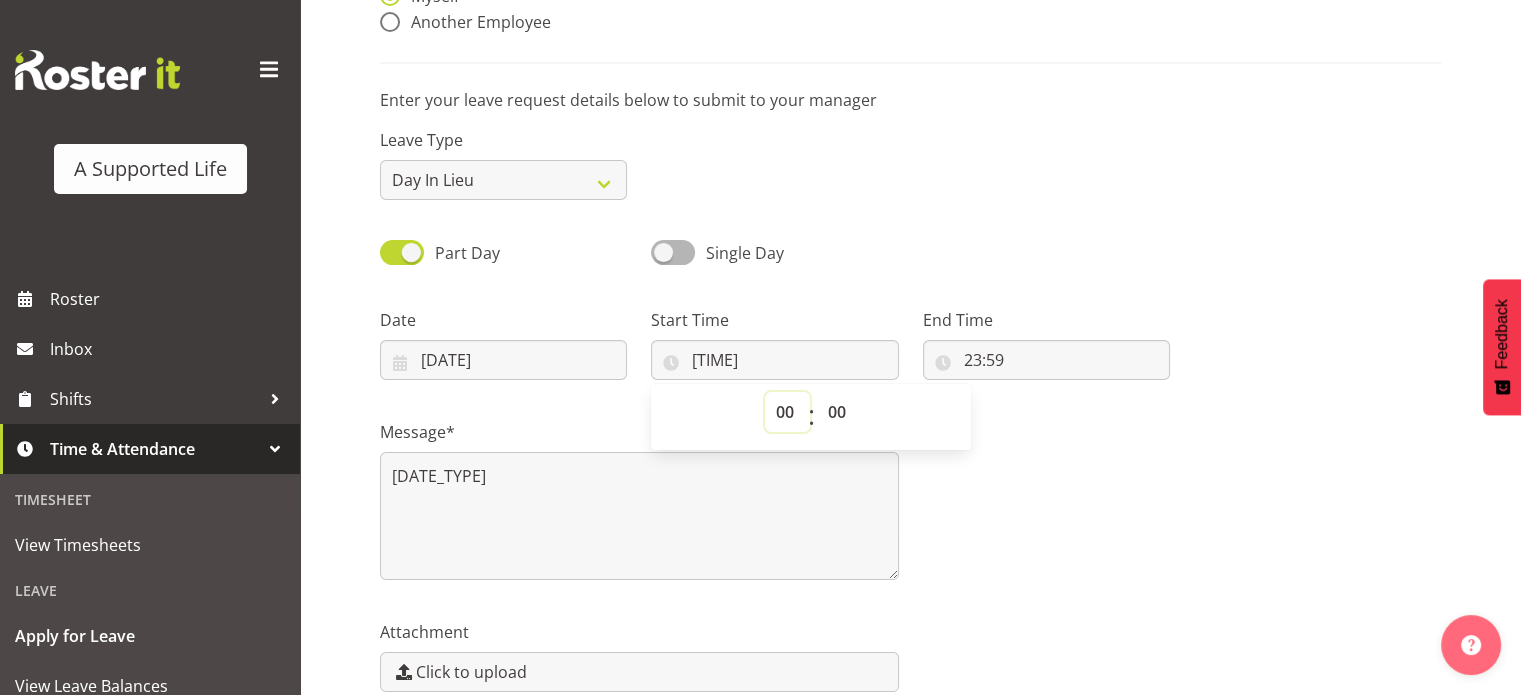 select on "8" 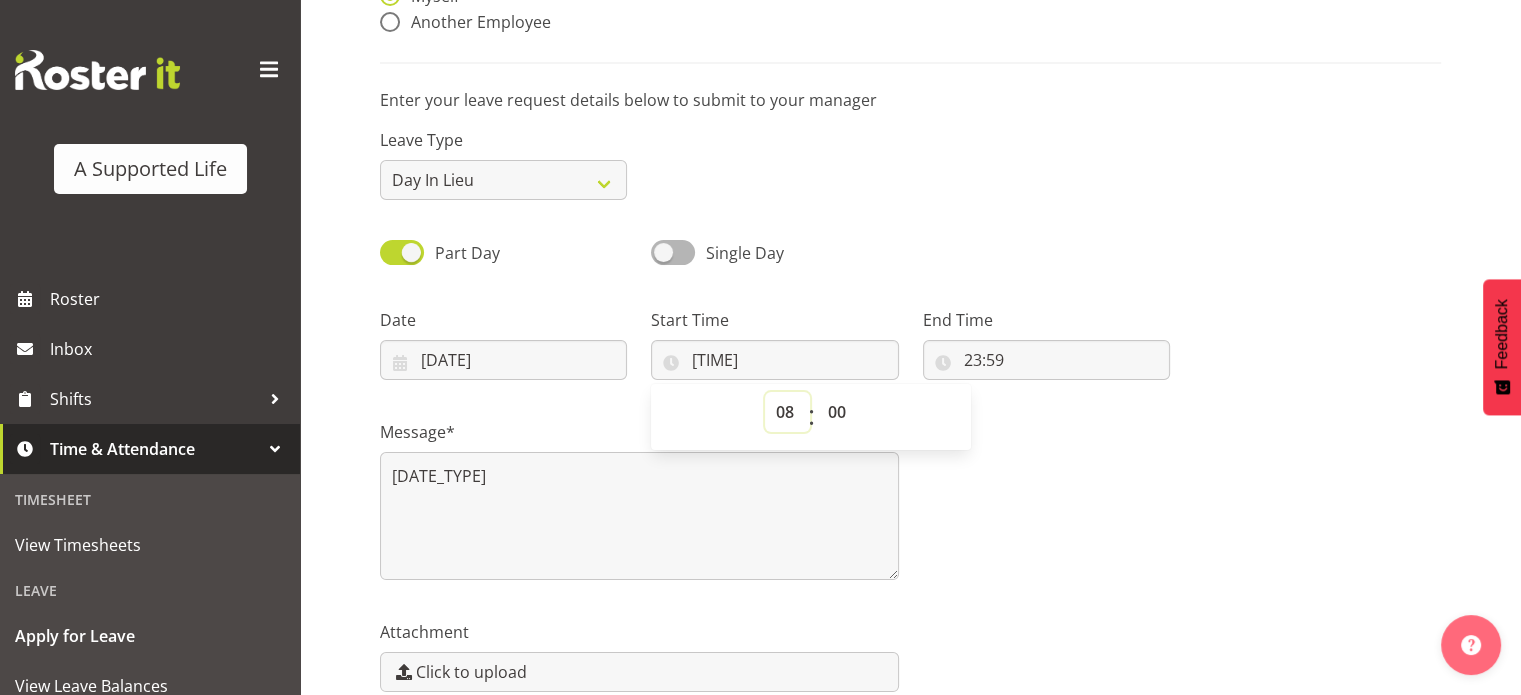 click on "00   01   02   03   04   05   06   07   08   09   10   11   12   13   14   15   16   17   18   19   20   21   22   23" at bounding box center [787, 412] 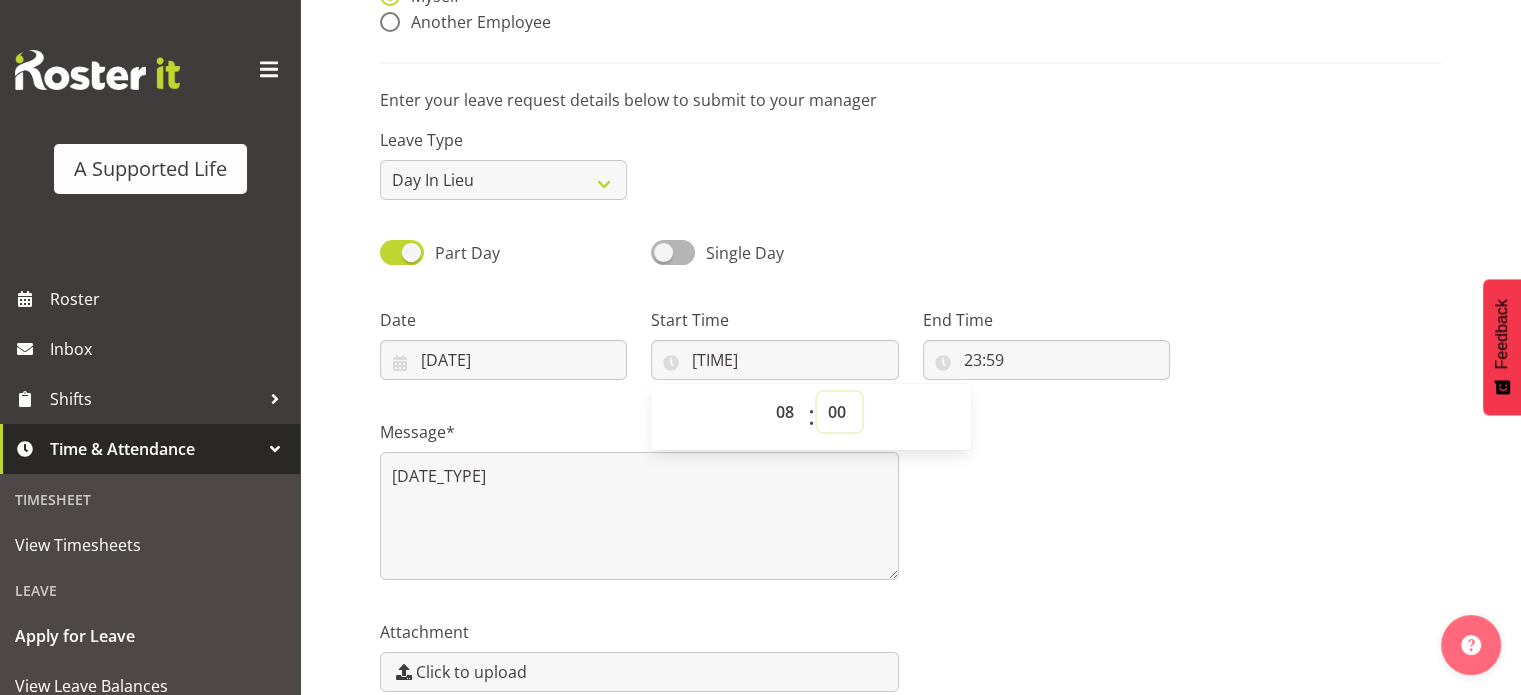 click on "00   01   02   03   04   05   06   07   08   09   10   11   12   13   14   15   16   17   18   19   20   21   22   23   24   25   26   27   28   29   30   31   32   33   34   35   36   37   38   39   40   41   42   43   44   45   46   47   48   49   50   51   52   53   54   55   56   57   58   59" at bounding box center (787, 412) 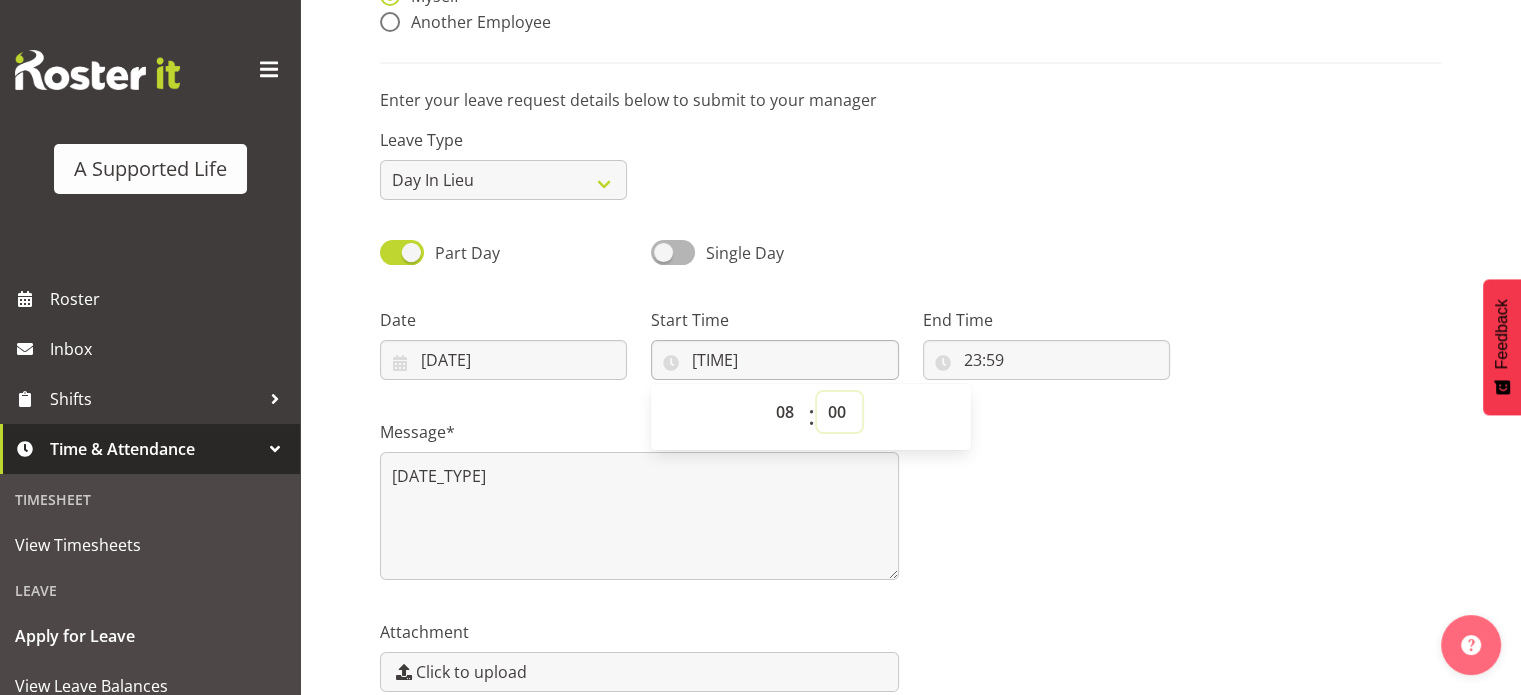 select on "30" 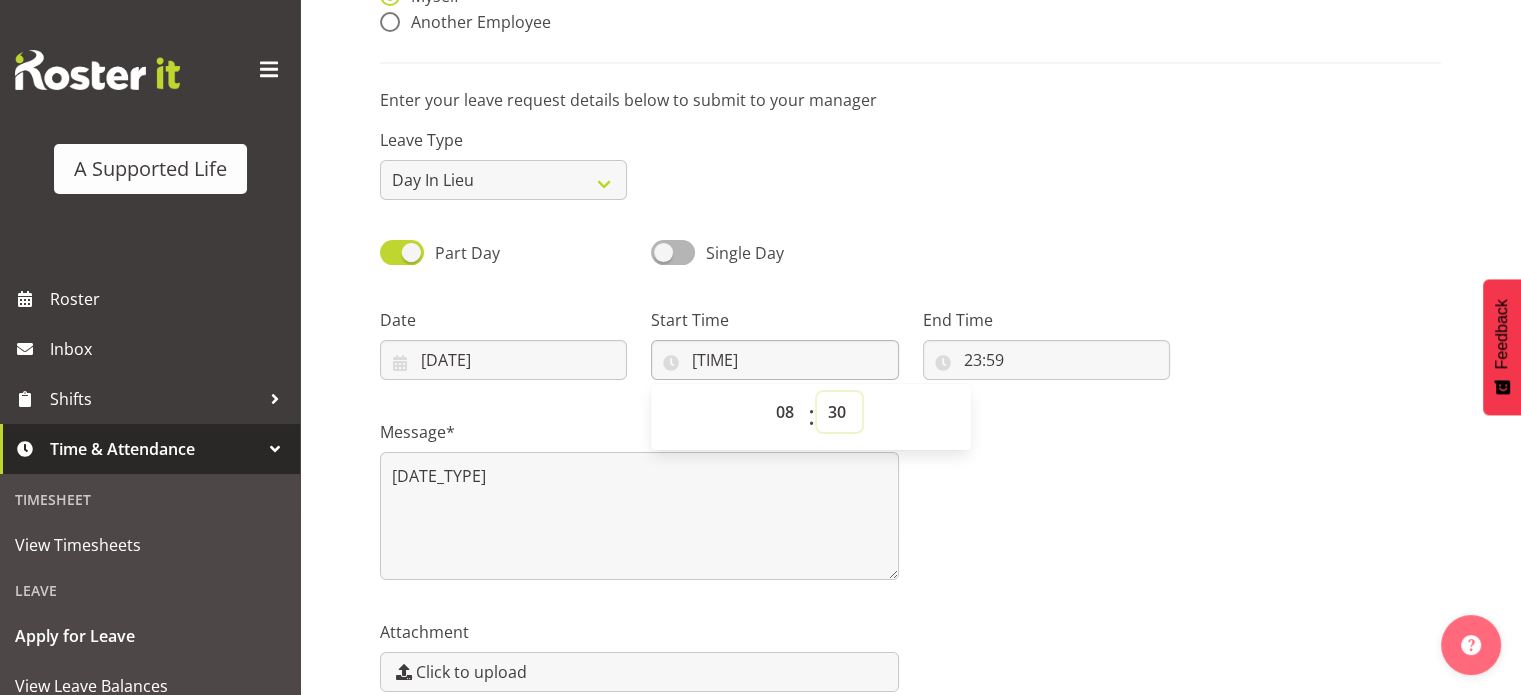 click on "00   01   02   03   04   05   06   07   08   09   10   11   12   13   14   15   16   17   18   19   20   21   22   23   24   25   26   27   28   29   30   31   32   33   34   35   36   37   38   39   40   41   42   43   44   45   46   47   48   49   50   51   52   53   54   55   56   57   58   59" at bounding box center (787, 412) 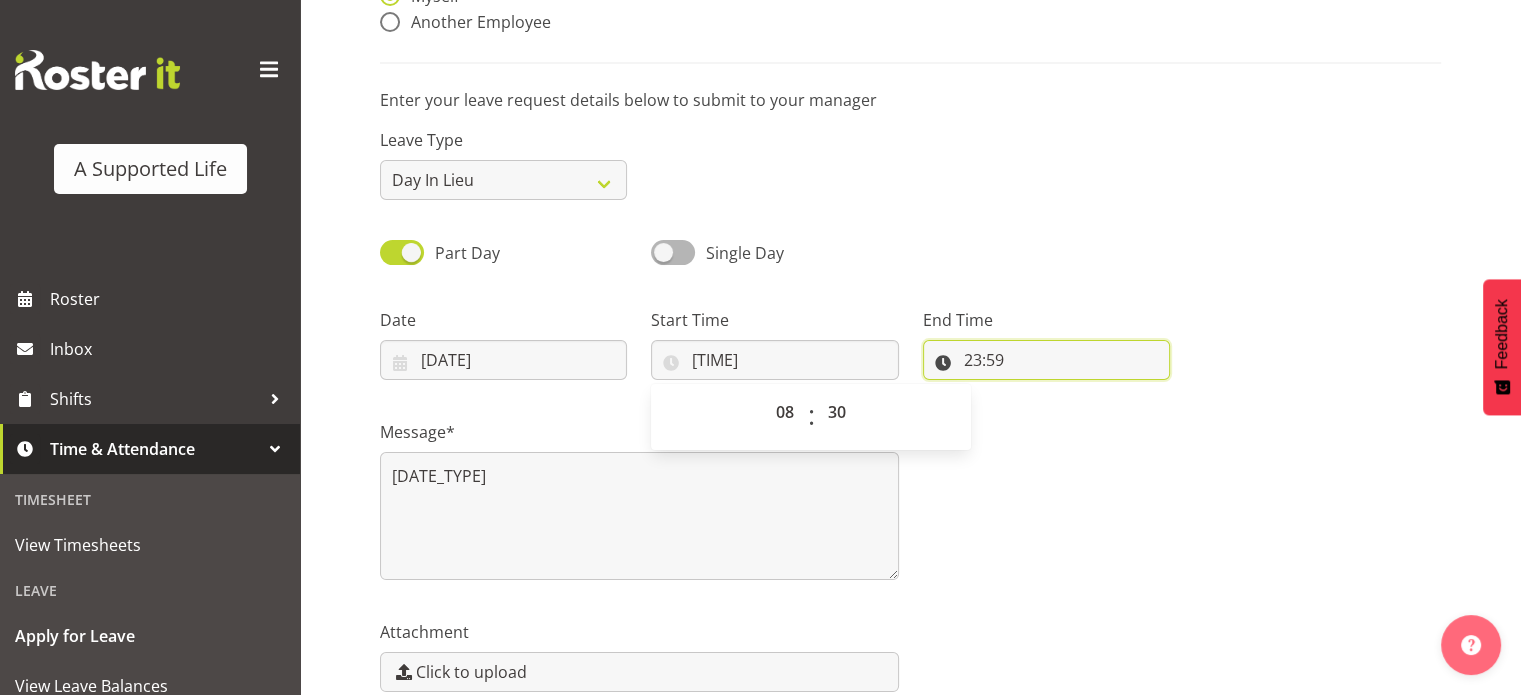 click on "23:59" at bounding box center (1046, 360) 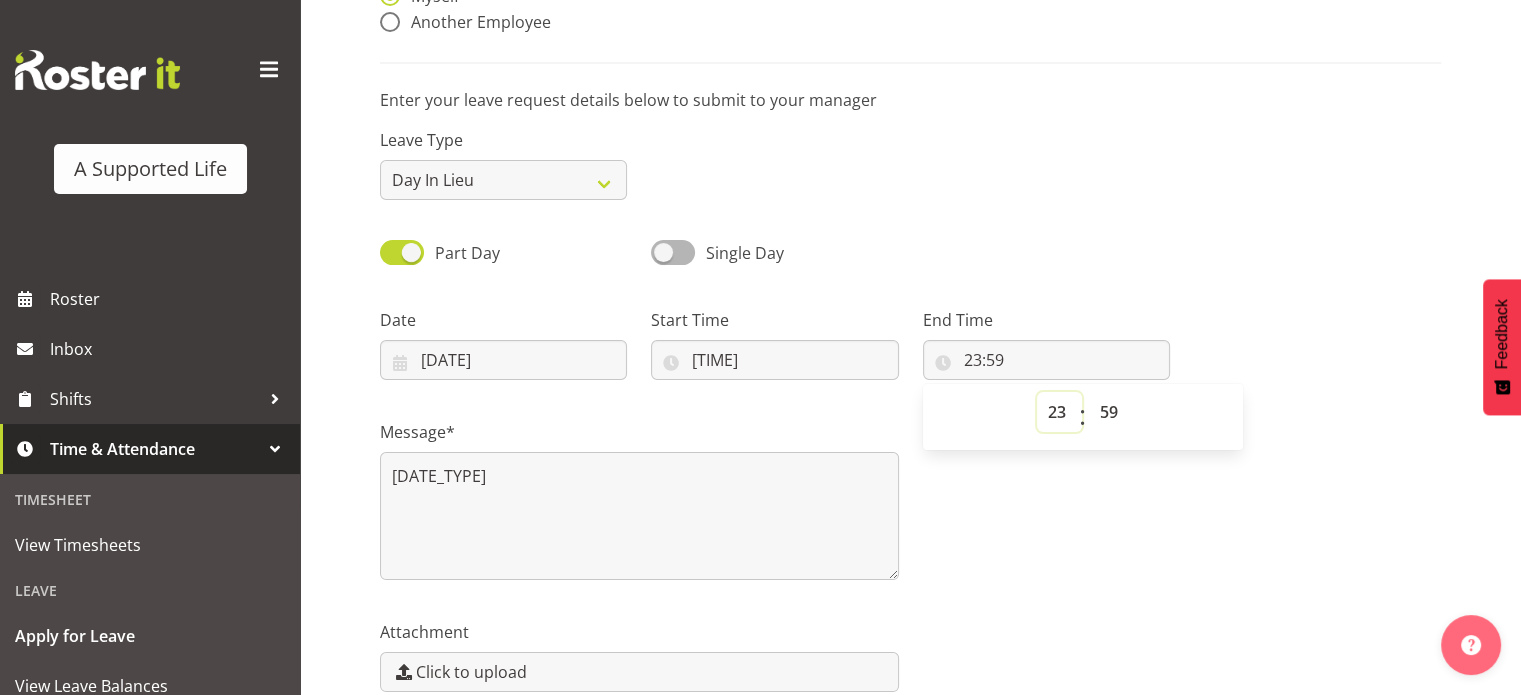 click on "00   01   02   03   04   05   06   07   08   09   10   11   12   13   14   15   16   17   18   19   20   21   22   23" at bounding box center [1059, 412] 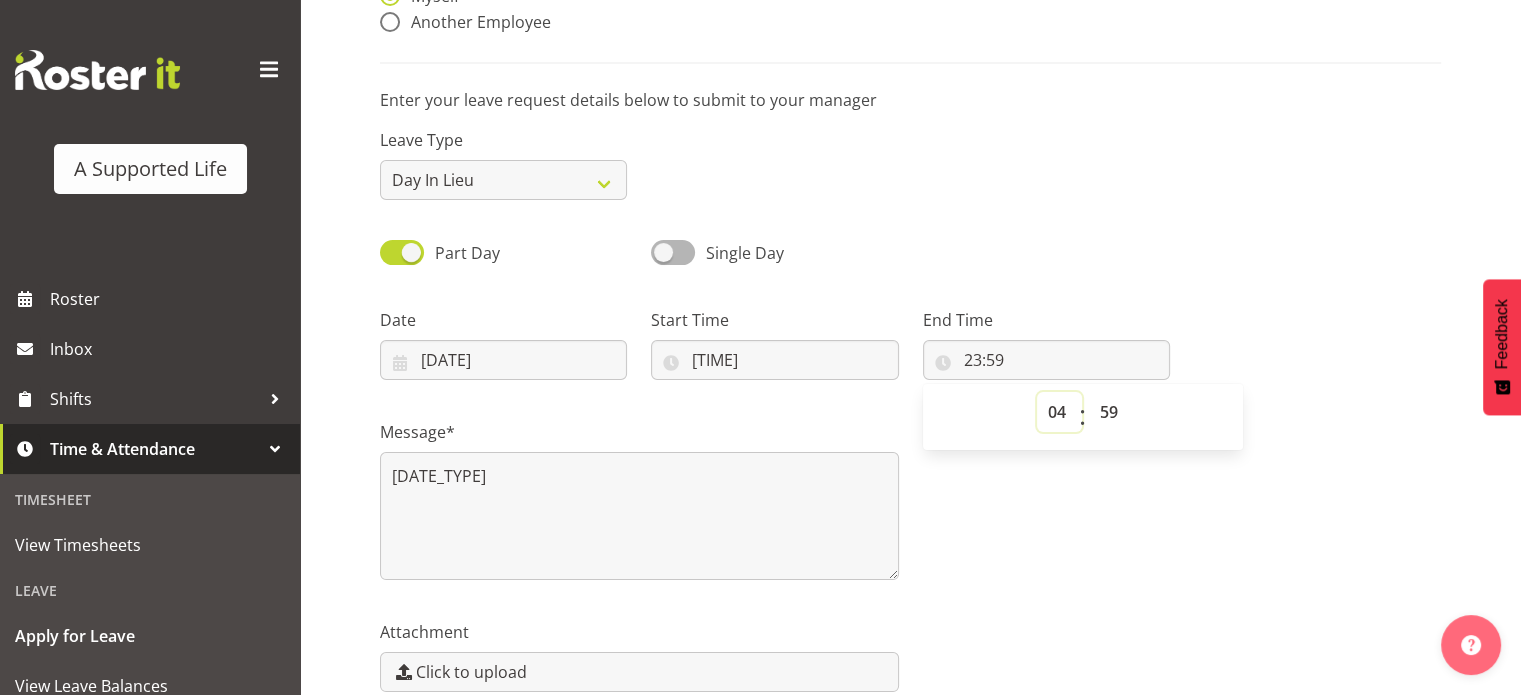 click on "00   01   02   03   04   05   06   07   08   09   10   11   12   13   14   15   16   17   18   19   20   21   22   23" at bounding box center [1059, 412] 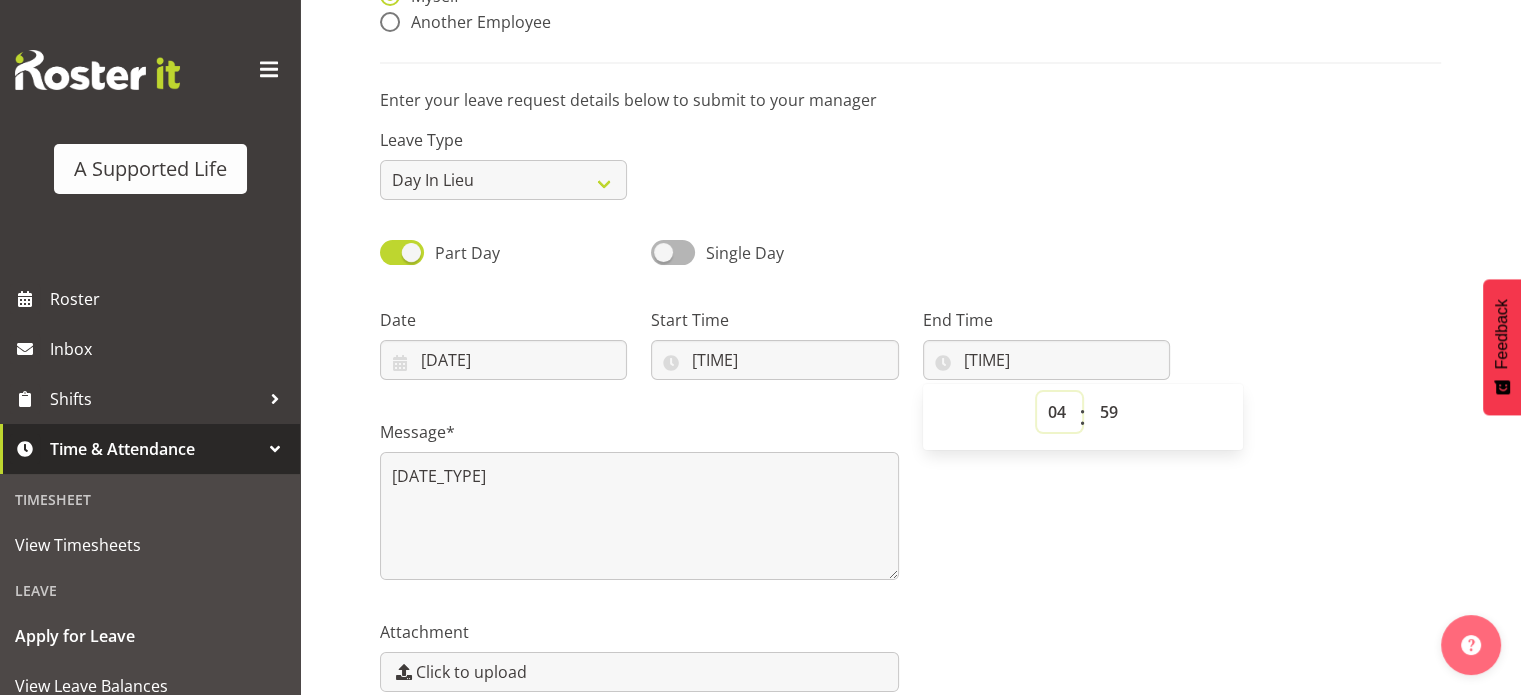 click on "00   01   02   03   04   05   06   07   08   09   10   11   12   13   14   15   16   17   18   19   20   21   22   23" at bounding box center [1059, 412] 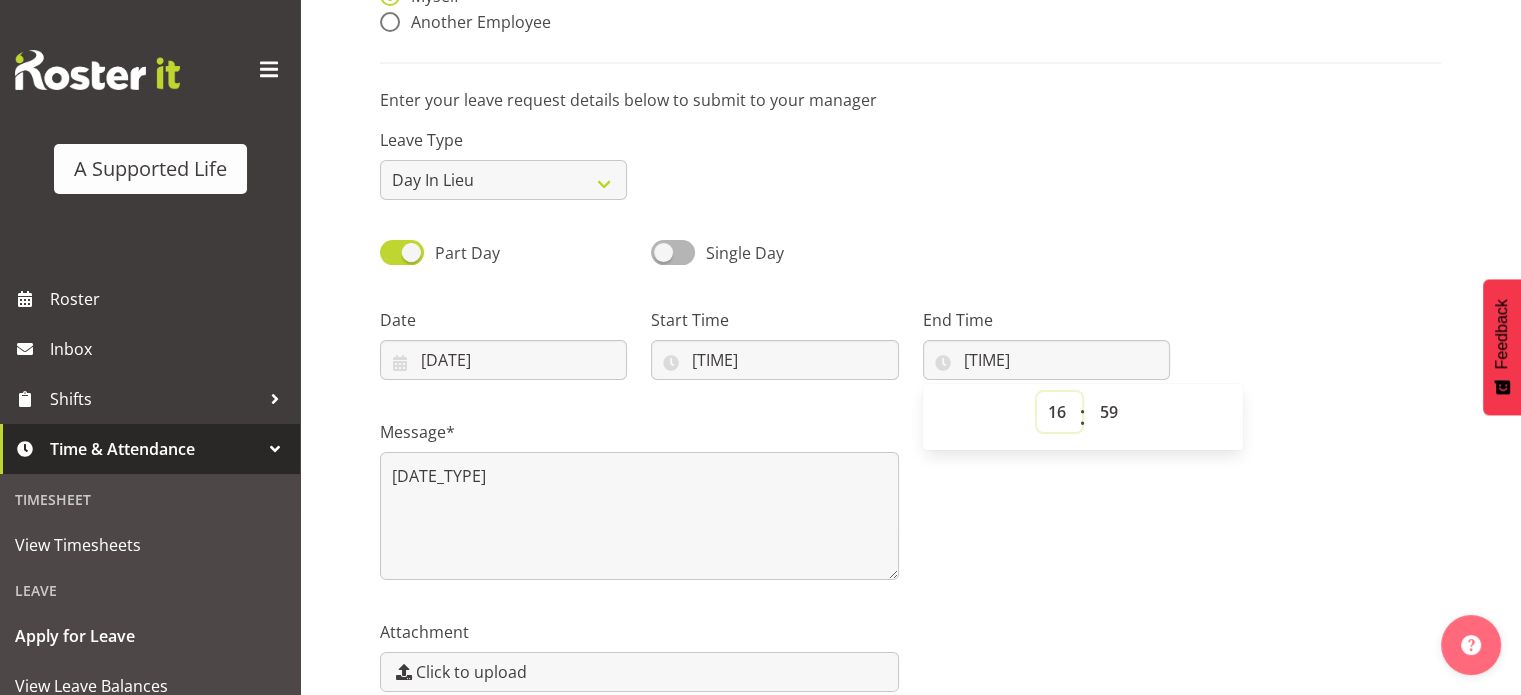 click on "00   01   02   03   04   05   06   07   08   09   10   11   12   13   14   15   16   17   18   19   20   21   22   23" at bounding box center (1059, 412) 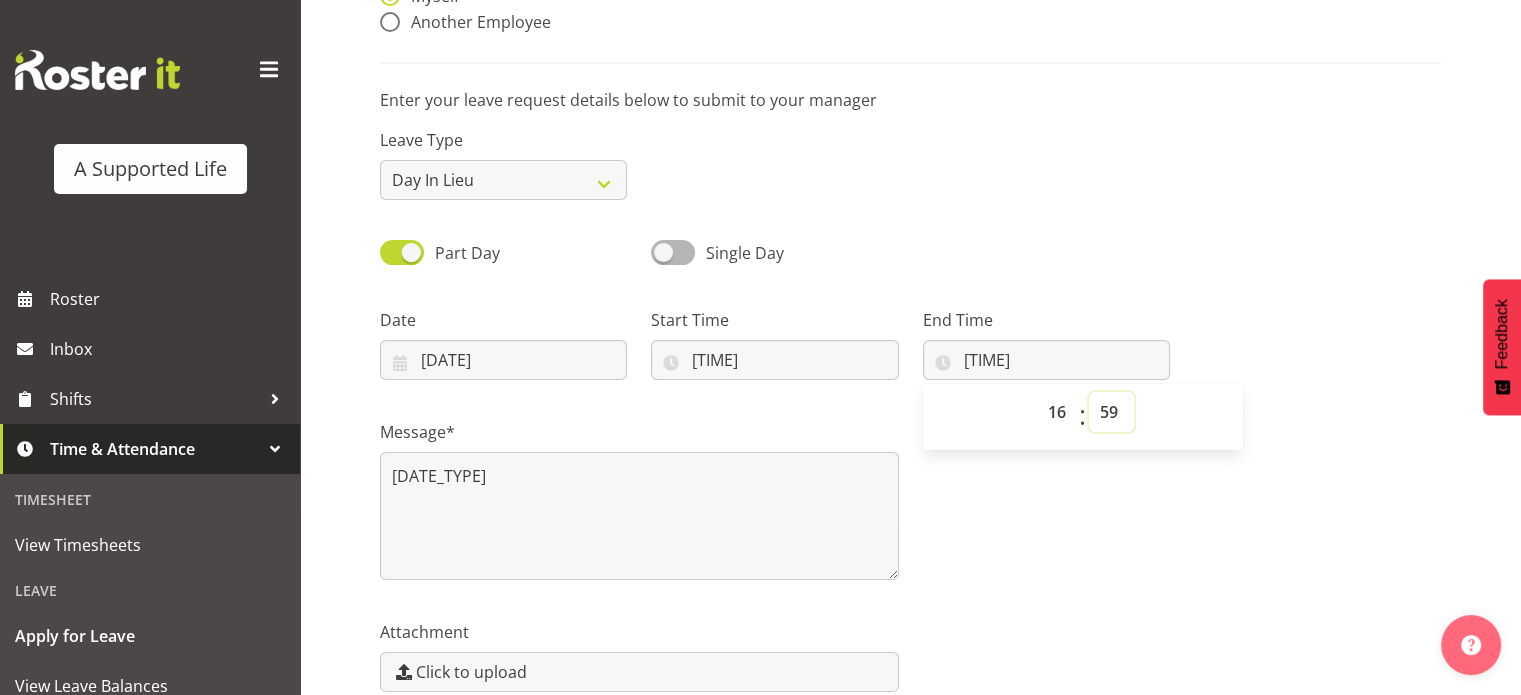 click on "00   01   02   03   04   05   06   07   08   09   10   11   12   13   14   15   16   17   18   19   20   21   22   23   24   25   26   27   28   29   30   31   32   33   34   35   36   37   38   39   40   41   42   43   44   45   46   47   48   49   50   51   52   53   54   55   56   57   58   59" at bounding box center [1059, 412] 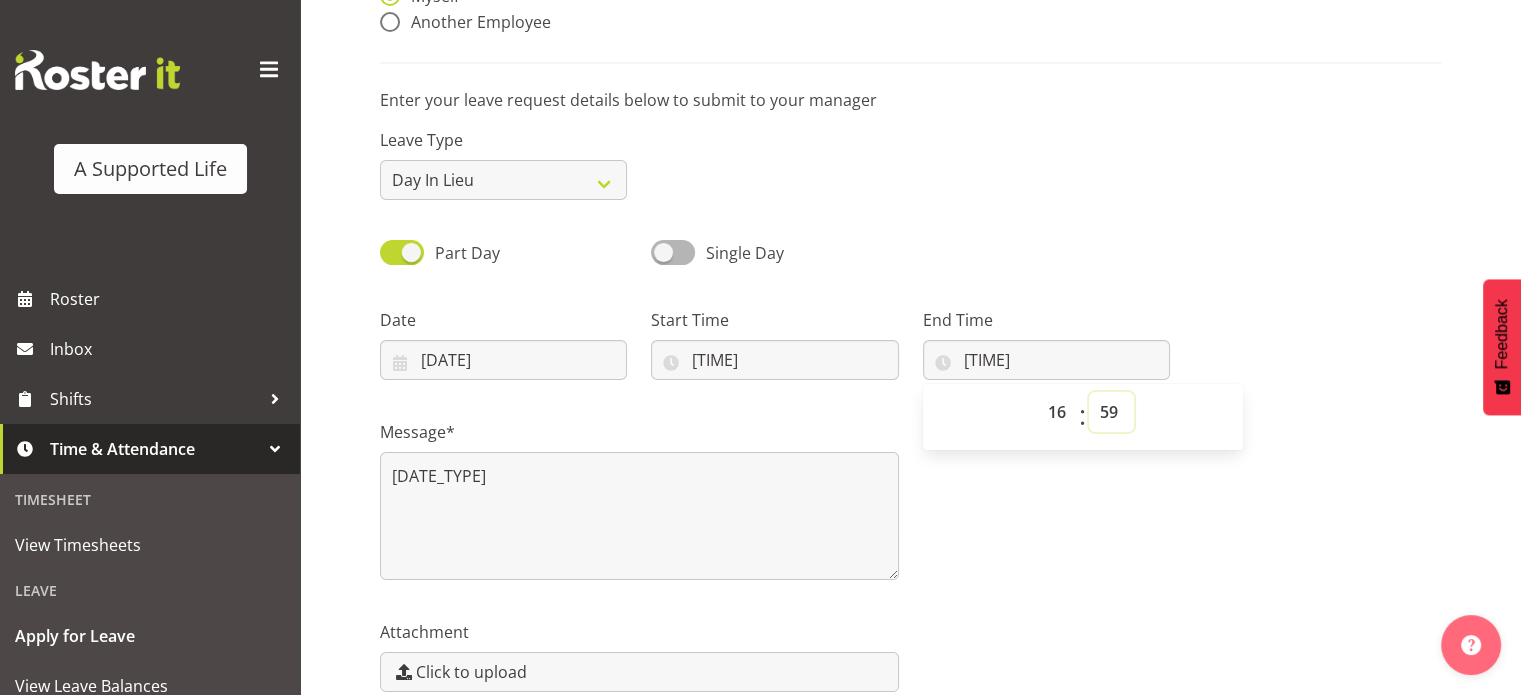 select on "30" 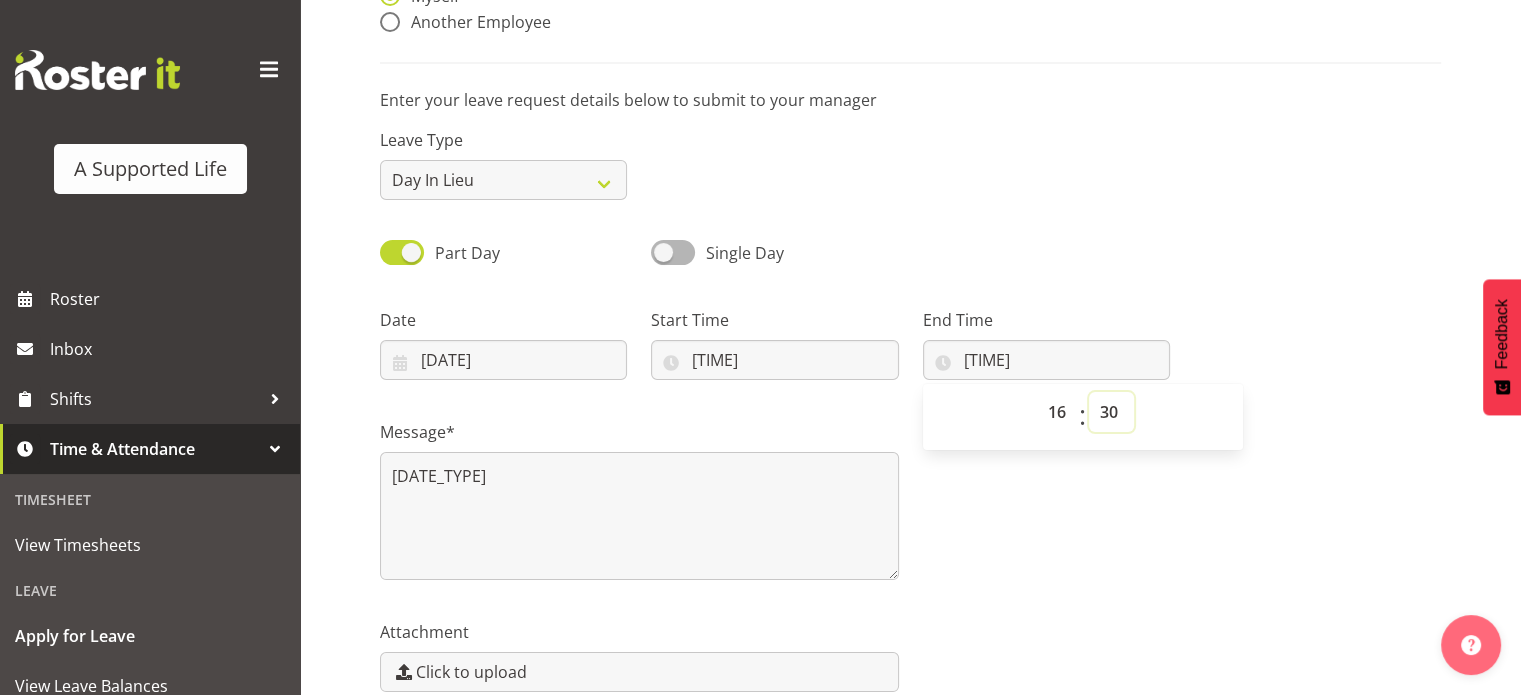 click on "00   01   02   03   04   05   06   07   08   09   10   11   12   13   14   15   16   17   18   19   20   21   22   23   24   25   26   27   28   29   30   31   32   33   34   35   36   37   38   39   40   41   42   43   44   45   46   47   48   49   50   51   52   53   54   55   56   57   58   59" at bounding box center [1059, 412] 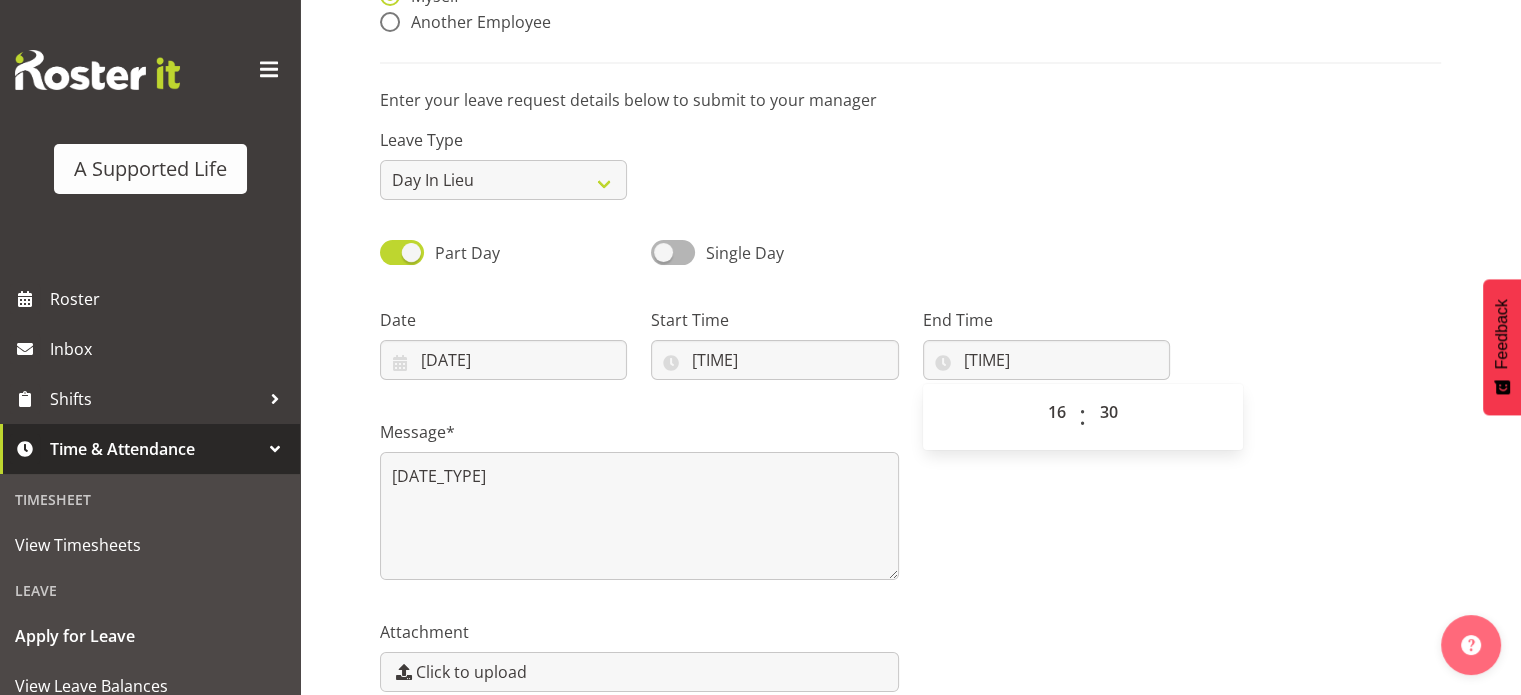 click on "Leave Type Annual Sick Bereavement Domestic Violence Parental Jury Service Day In Lieu   Other" at bounding box center (910, 156) 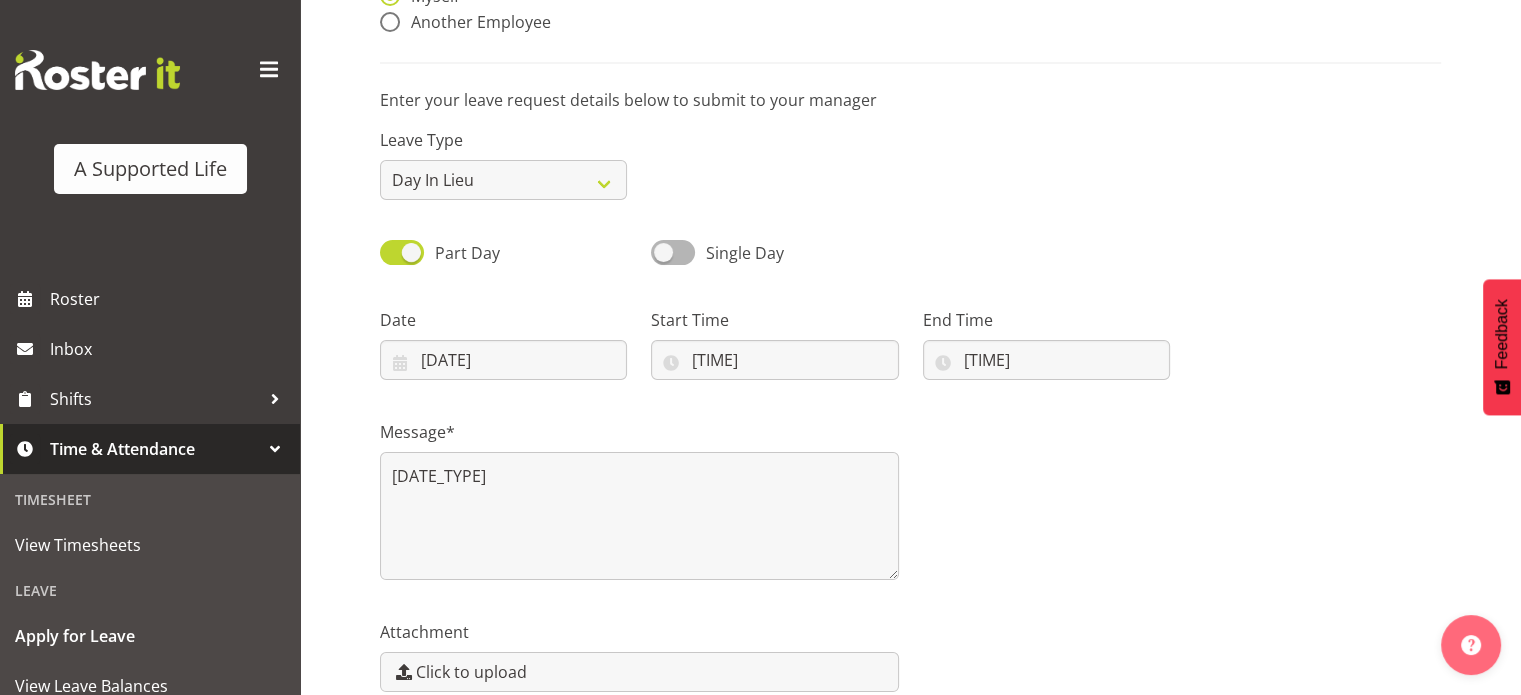 scroll, scrollTop: 332, scrollLeft: 0, axis: vertical 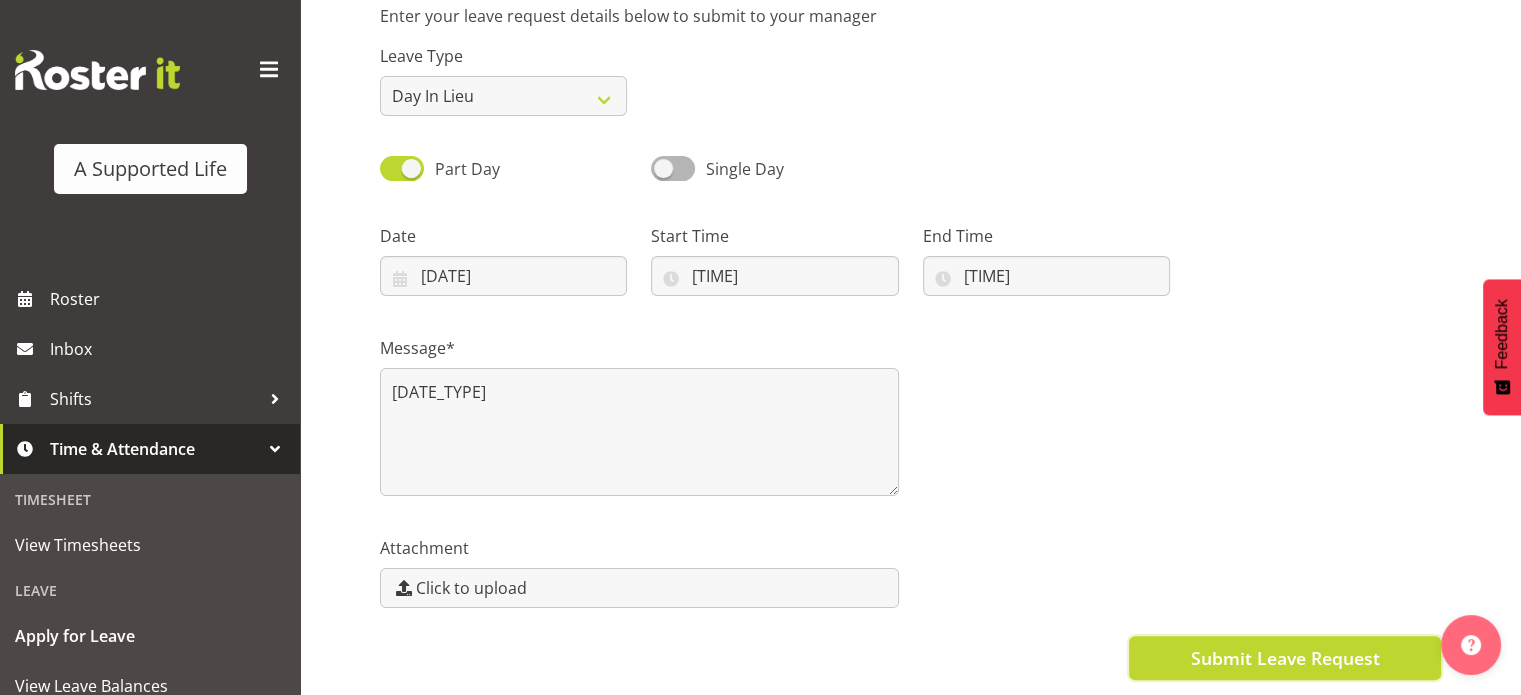 click on "Submit Leave Request" at bounding box center [1284, 658] 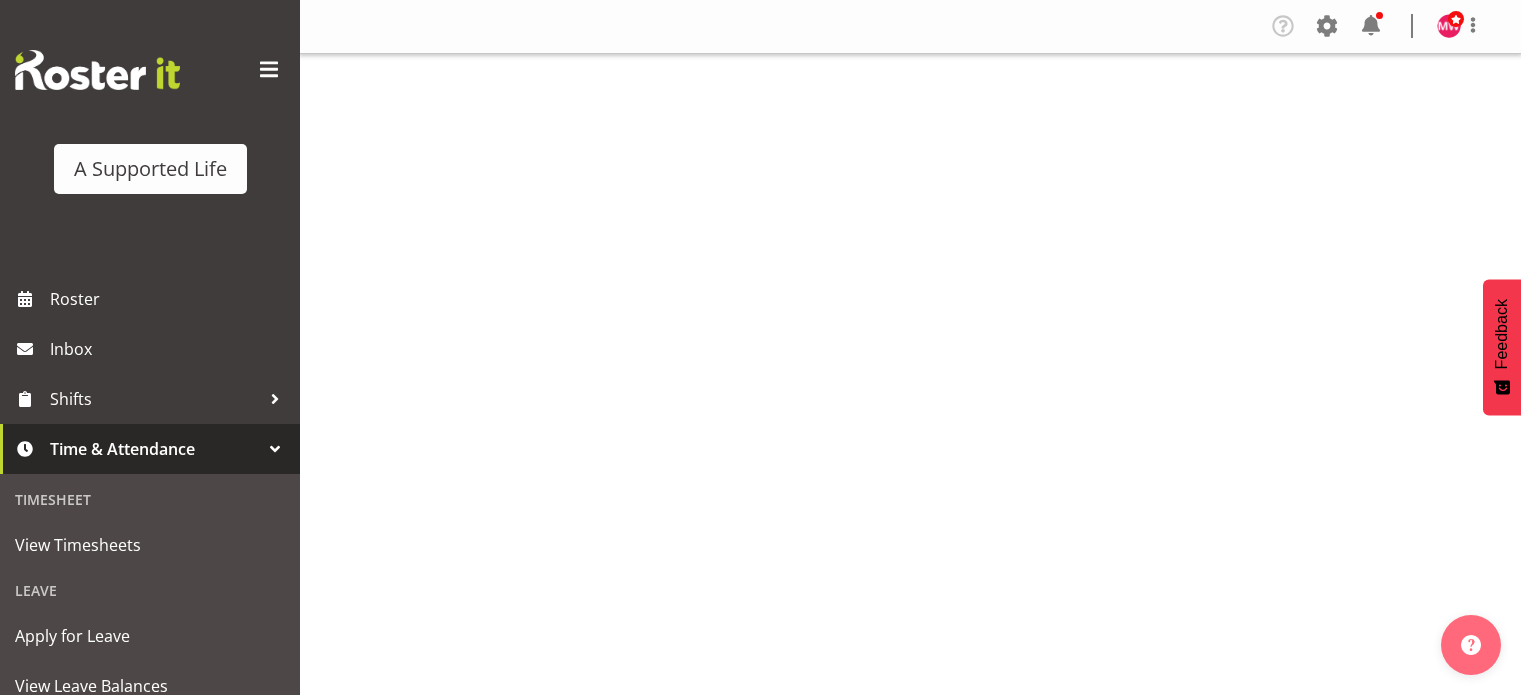 scroll, scrollTop: 0, scrollLeft: 0, axis: both 